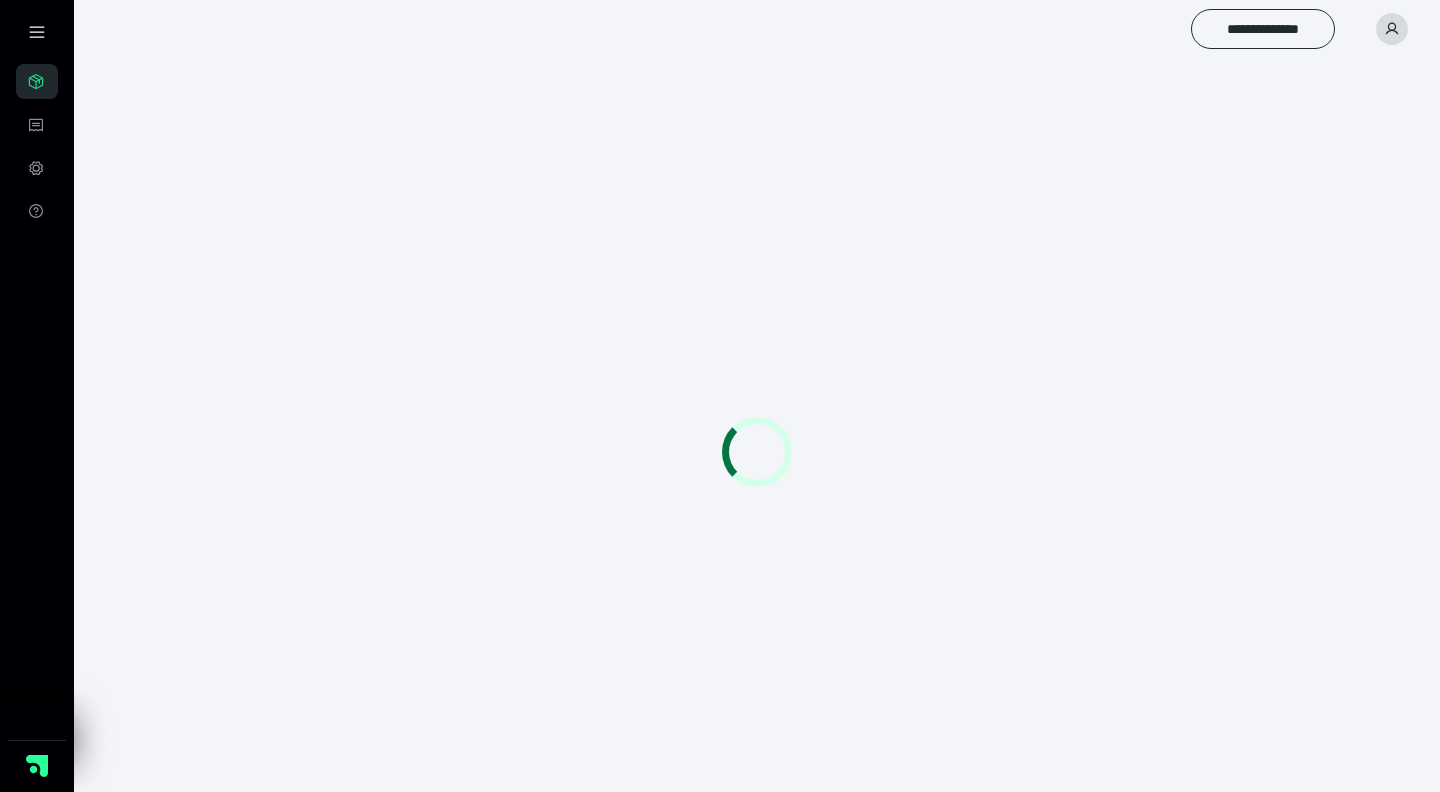 scroll, scrollTop: 0, scrollLeft: 0, axis: both 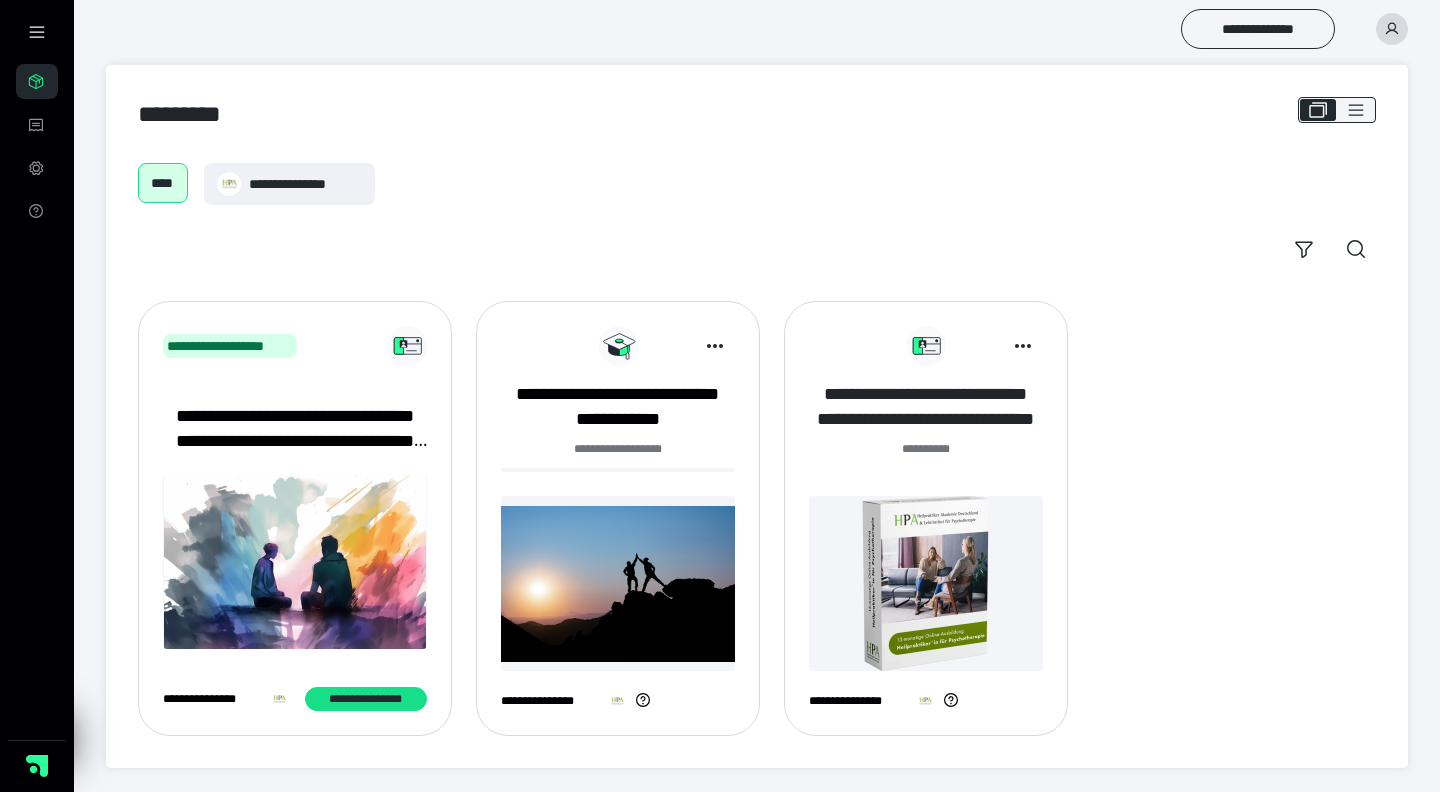 click on "**********" at bounding box center (926, 407) 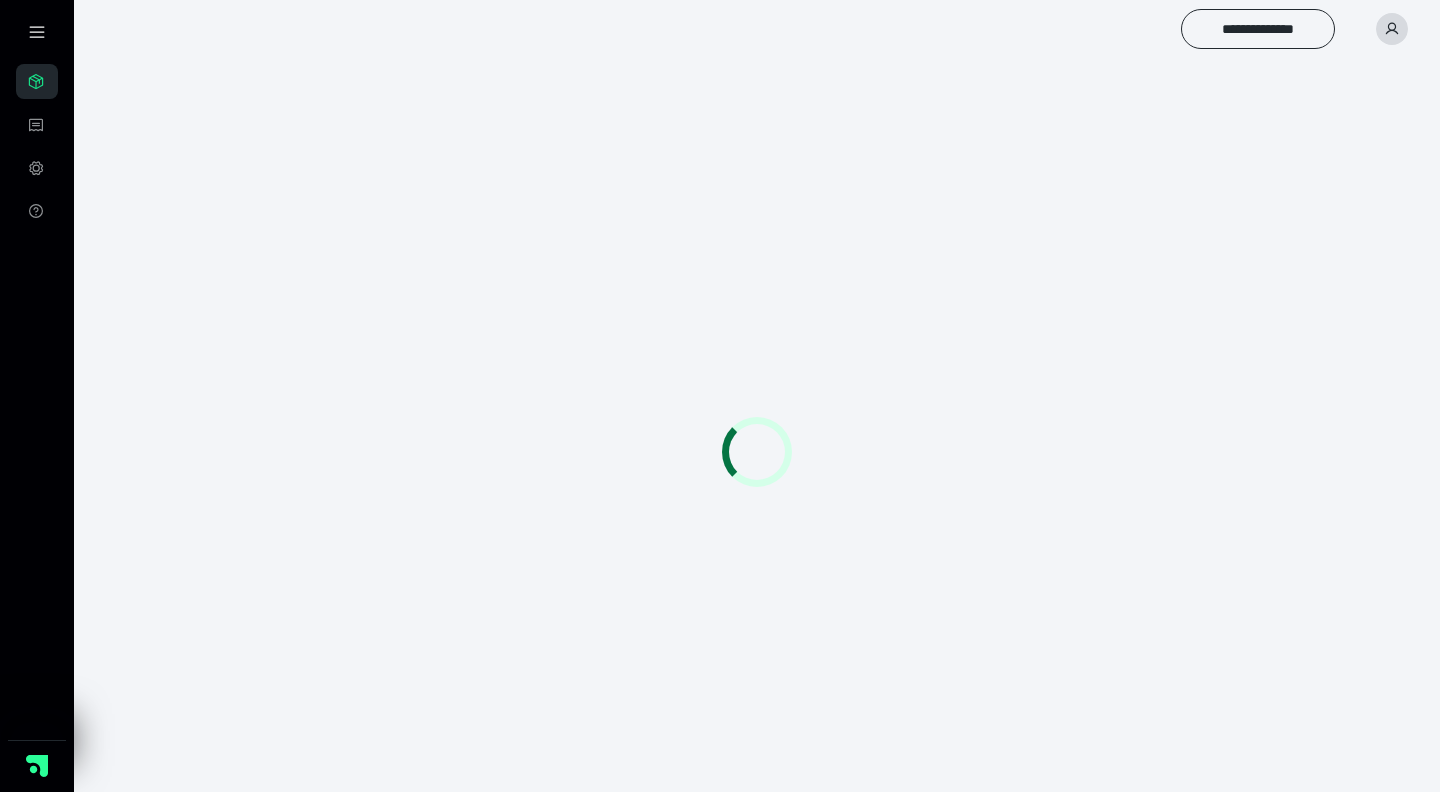 scroll, scrollTop: 0, scrollLeft: 0, axis: both 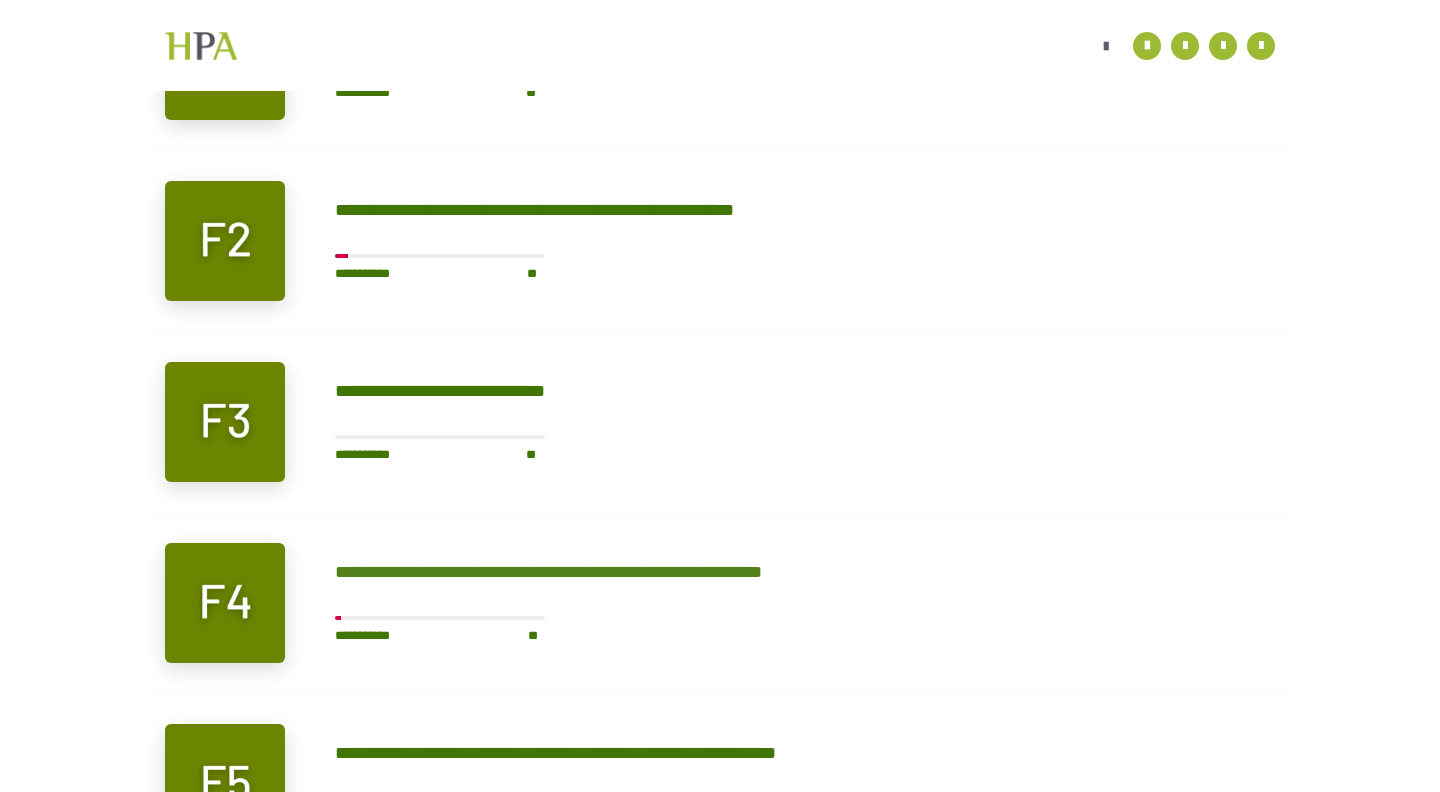 click on "**********" at bounding box center [589, 572] 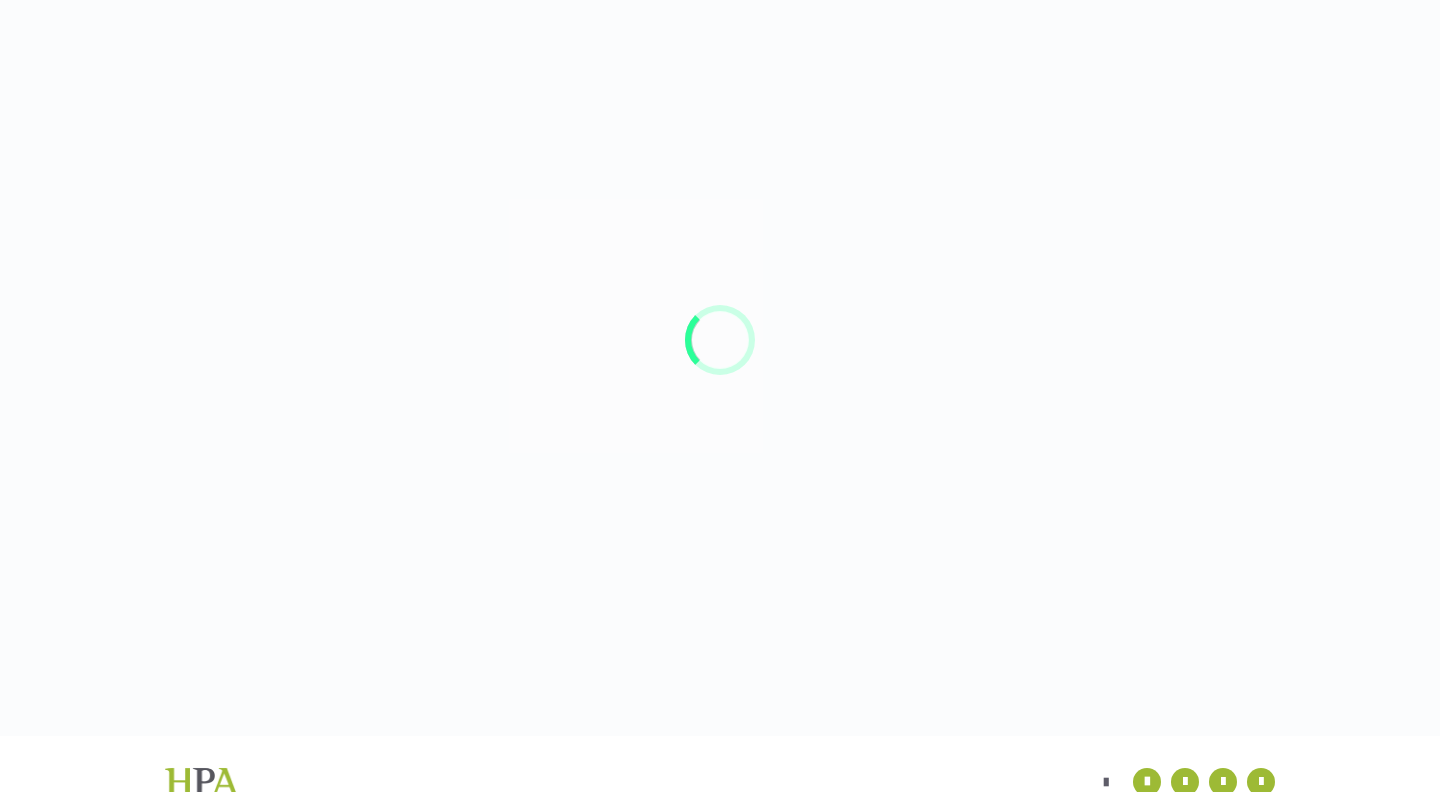 scroll, scrollTop: 56, scrollLeft: 0, axis: vertical 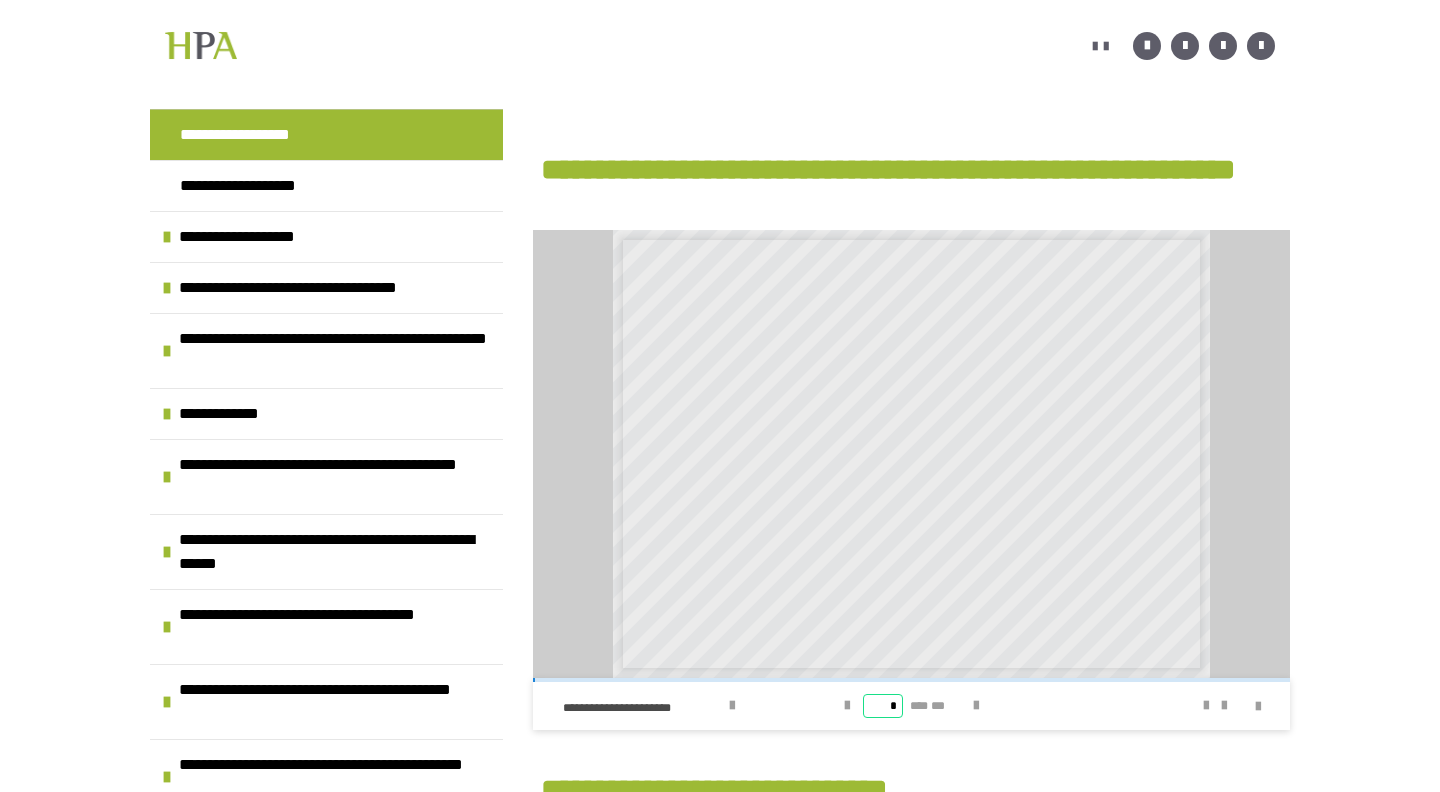 click on "*" at bounding box center (883, 706) 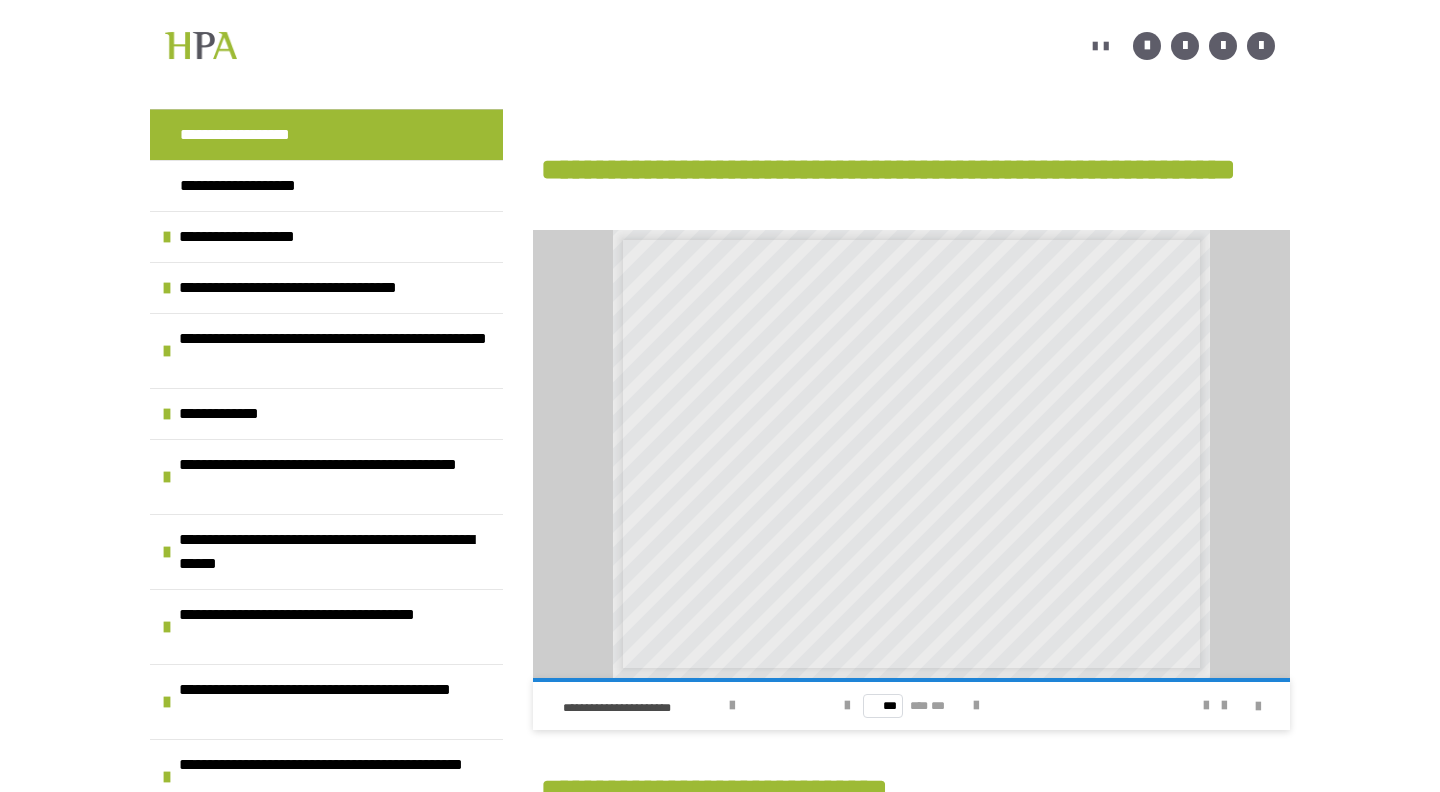 click on "**********" at bounding box center (702, 706) 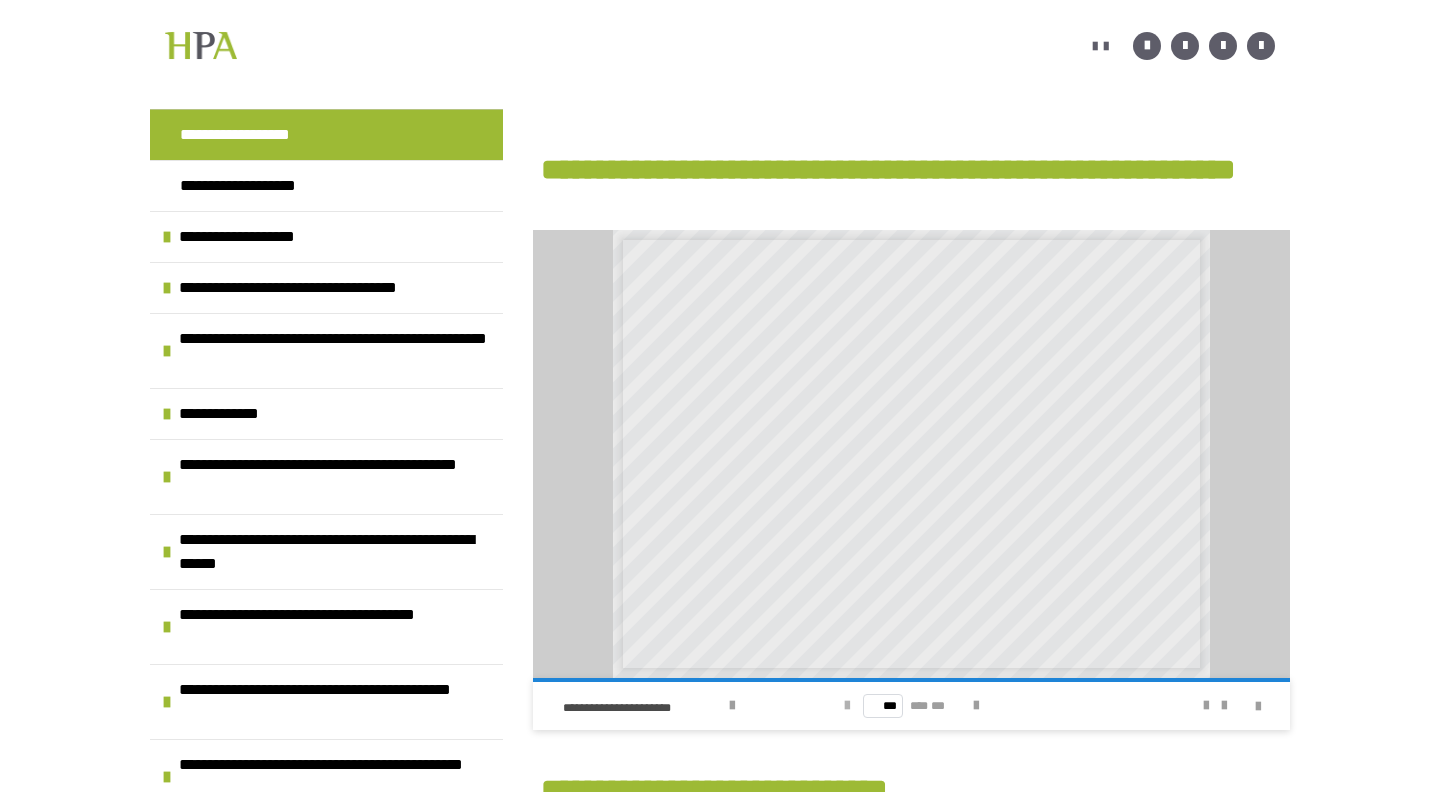 click at bounding box center [847, 706] 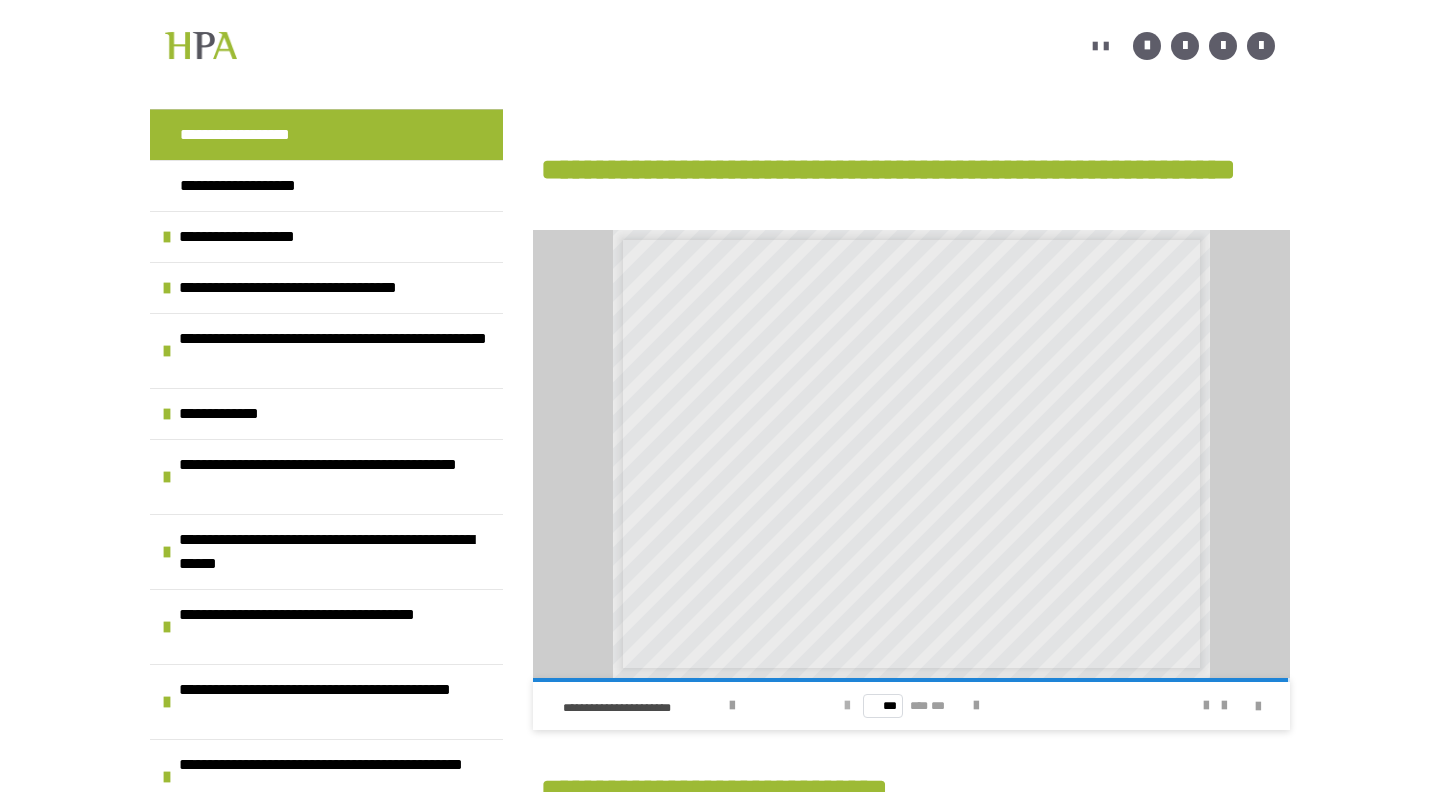 click at bounding box center (847, 706) 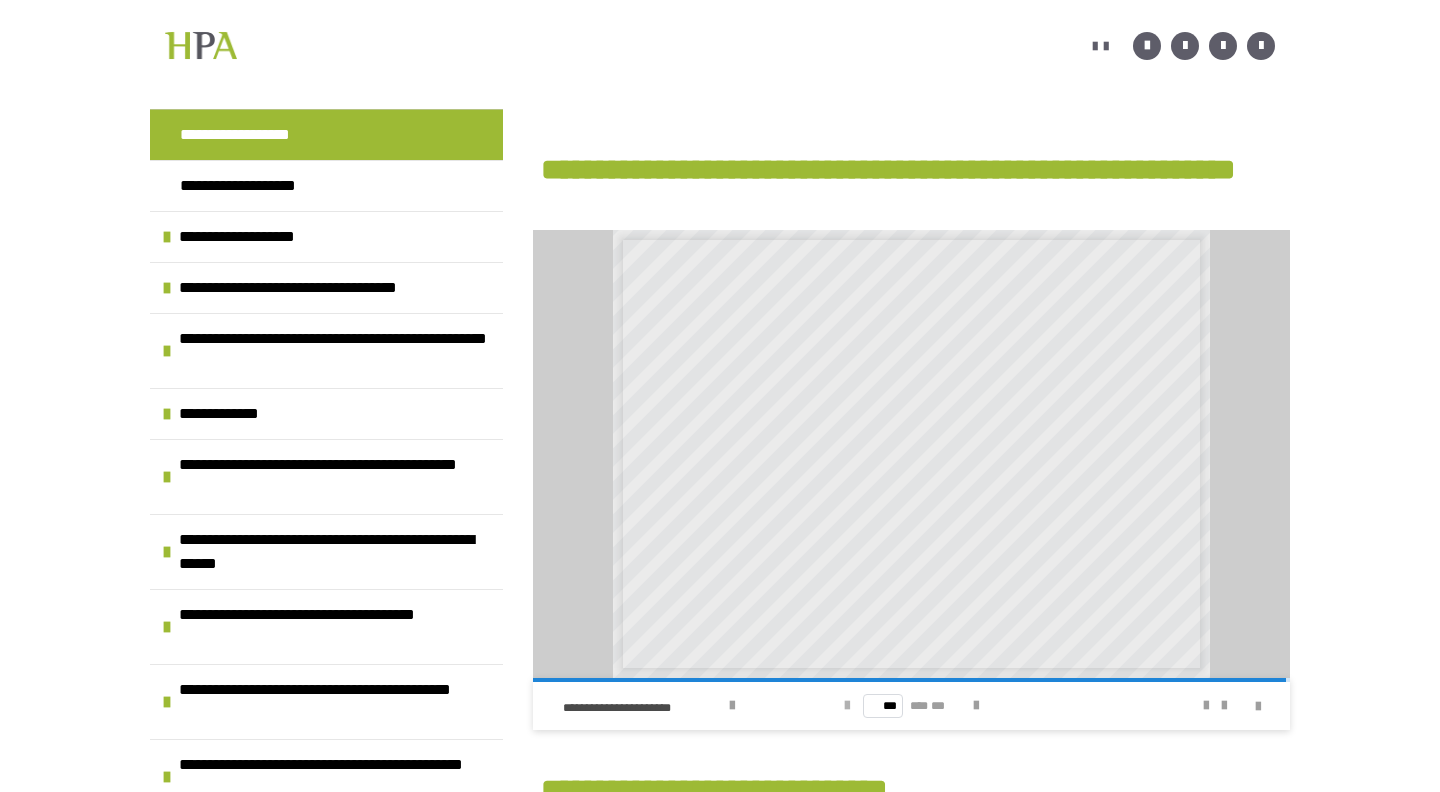 click at bounding box center [847, 706] 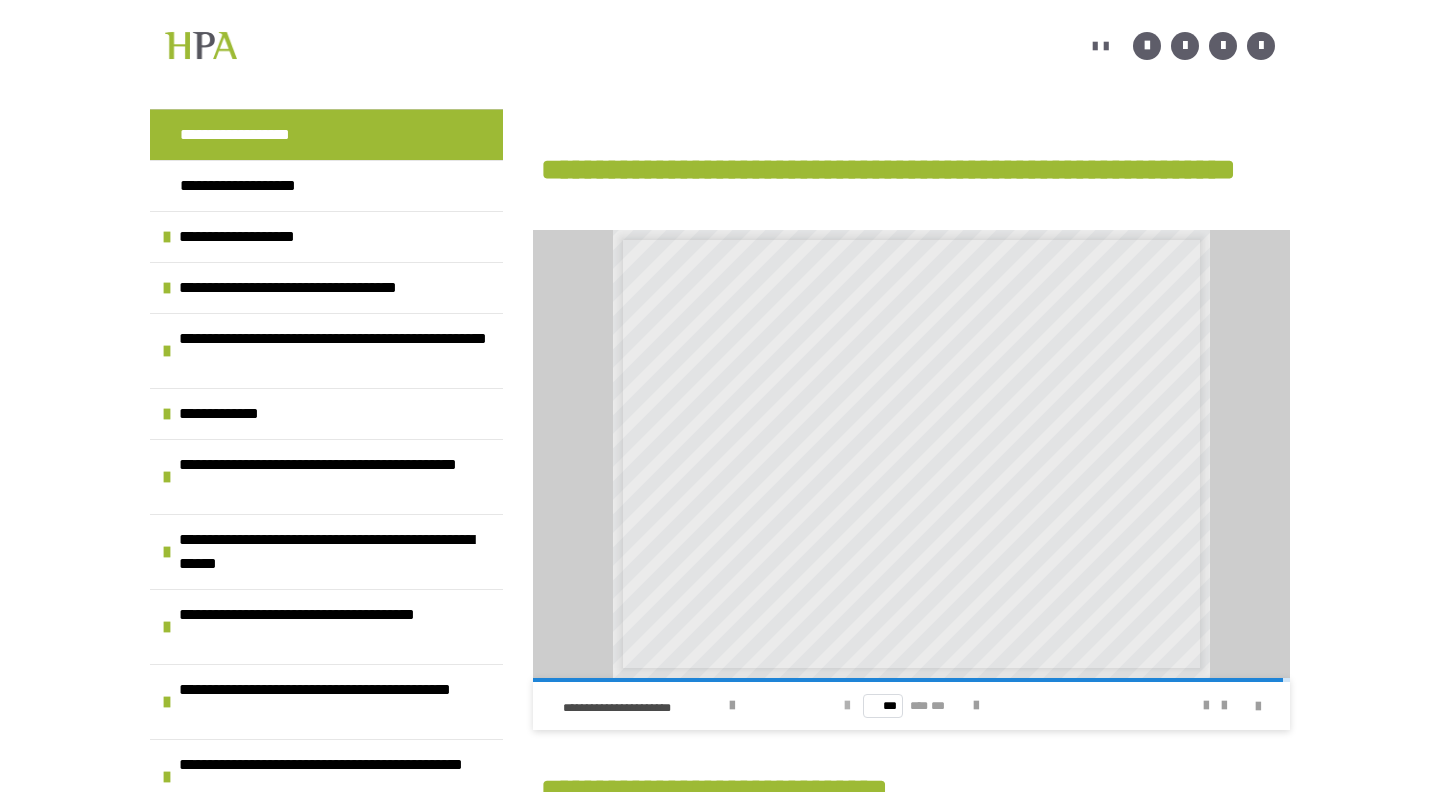 click at bounding box center [847, 706] 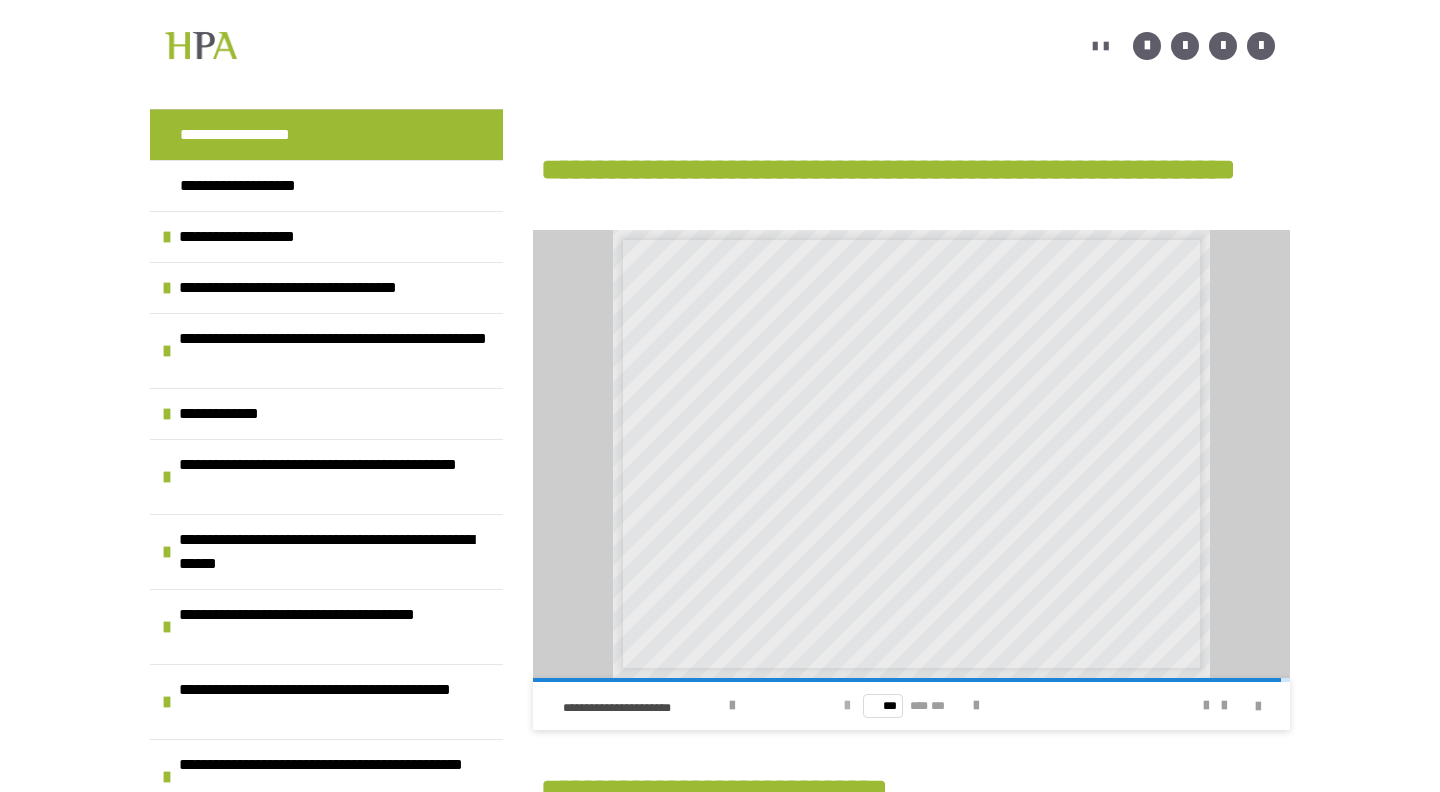click at bounding box center [847, 706] 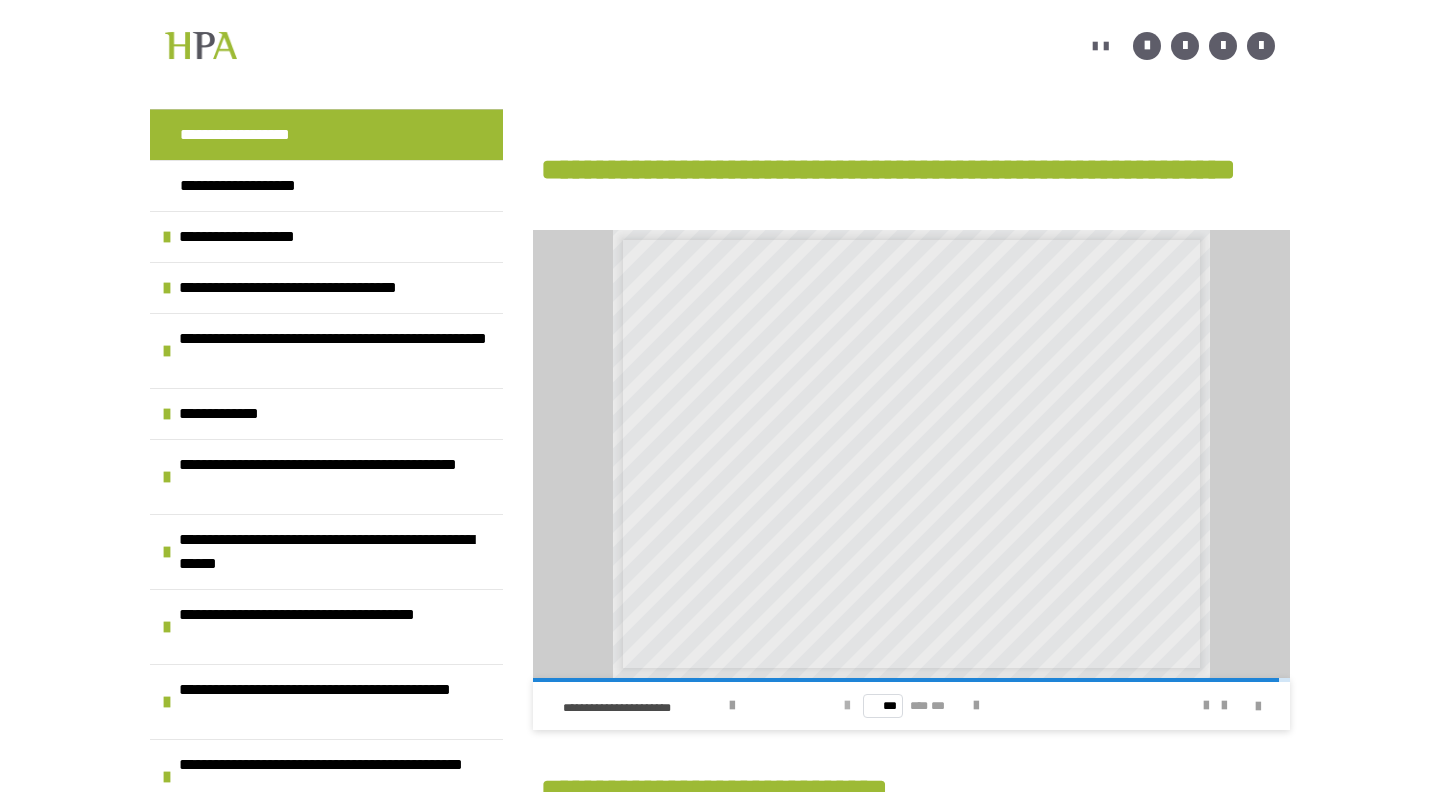 click at bounding box center [847, 706] 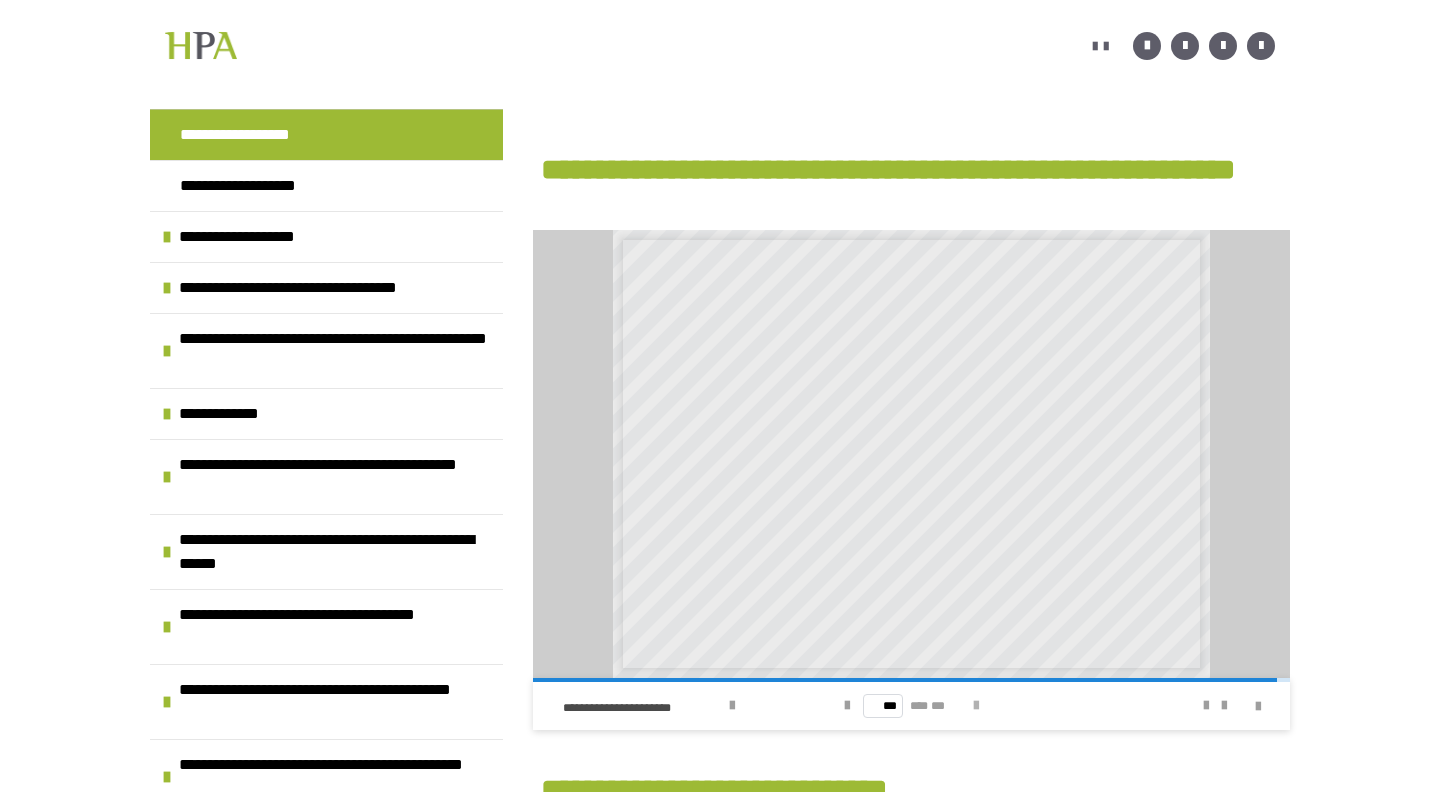 click at bounding box center (976, 706) 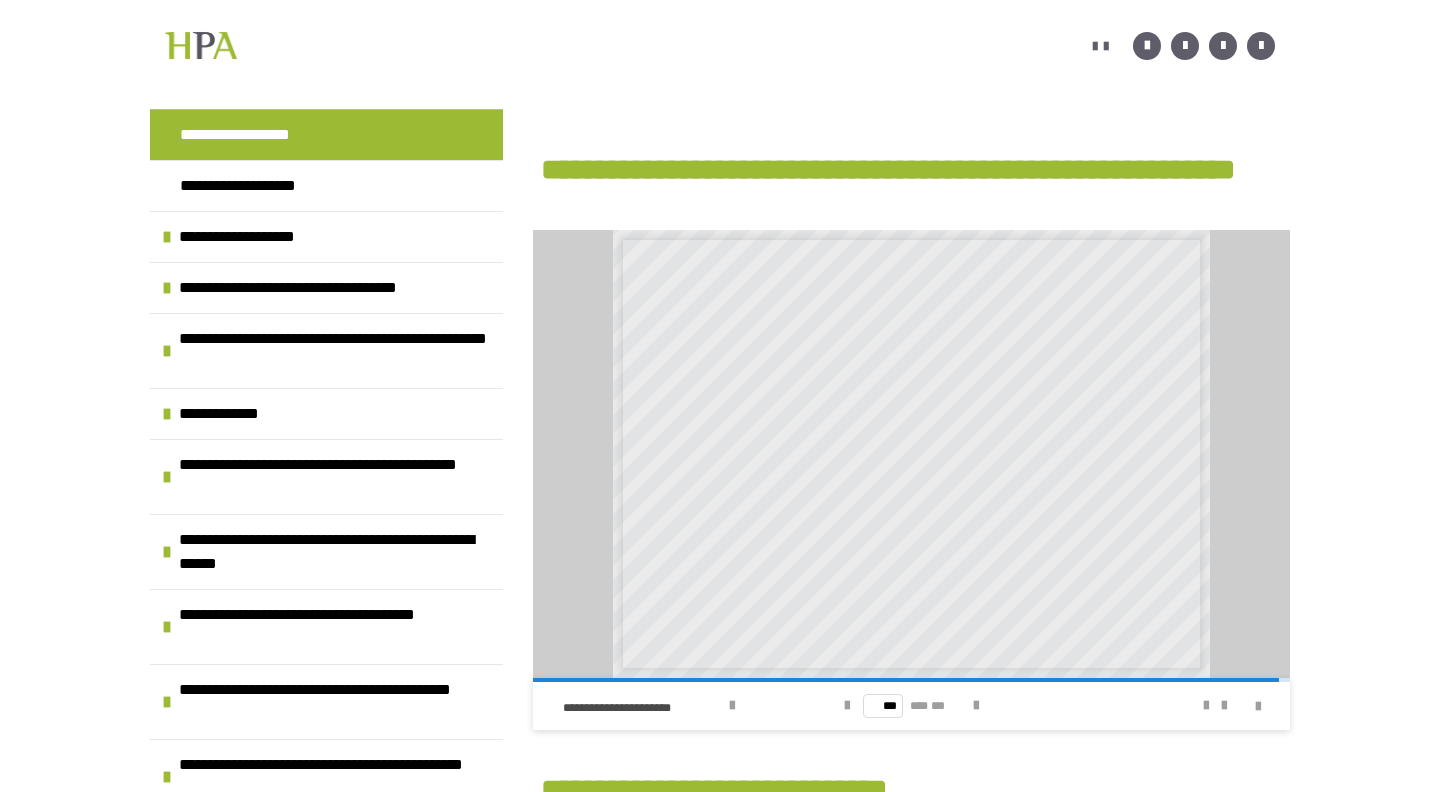 click on "**********" at bounding box center [702, 706] 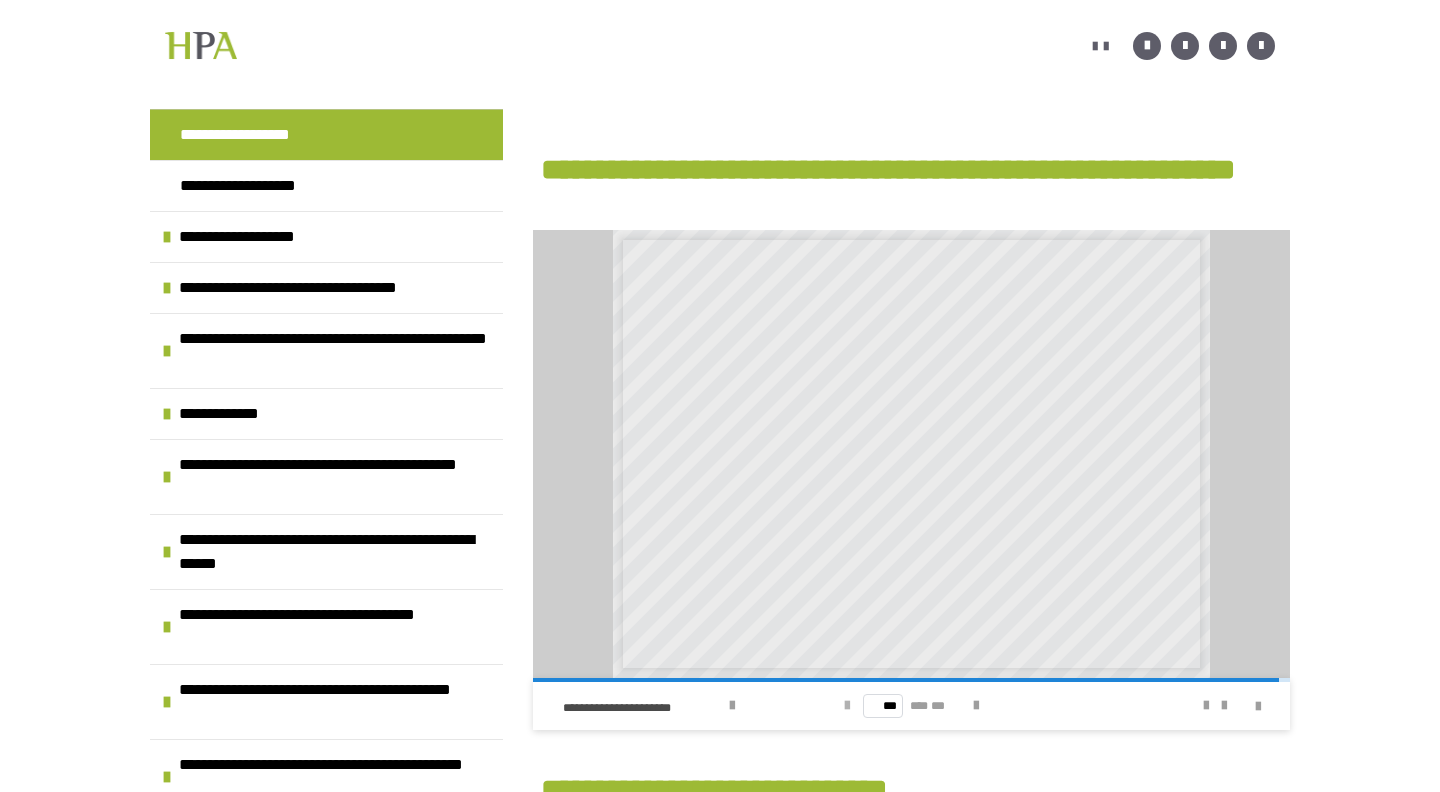 click at bounding box center (847, 706) 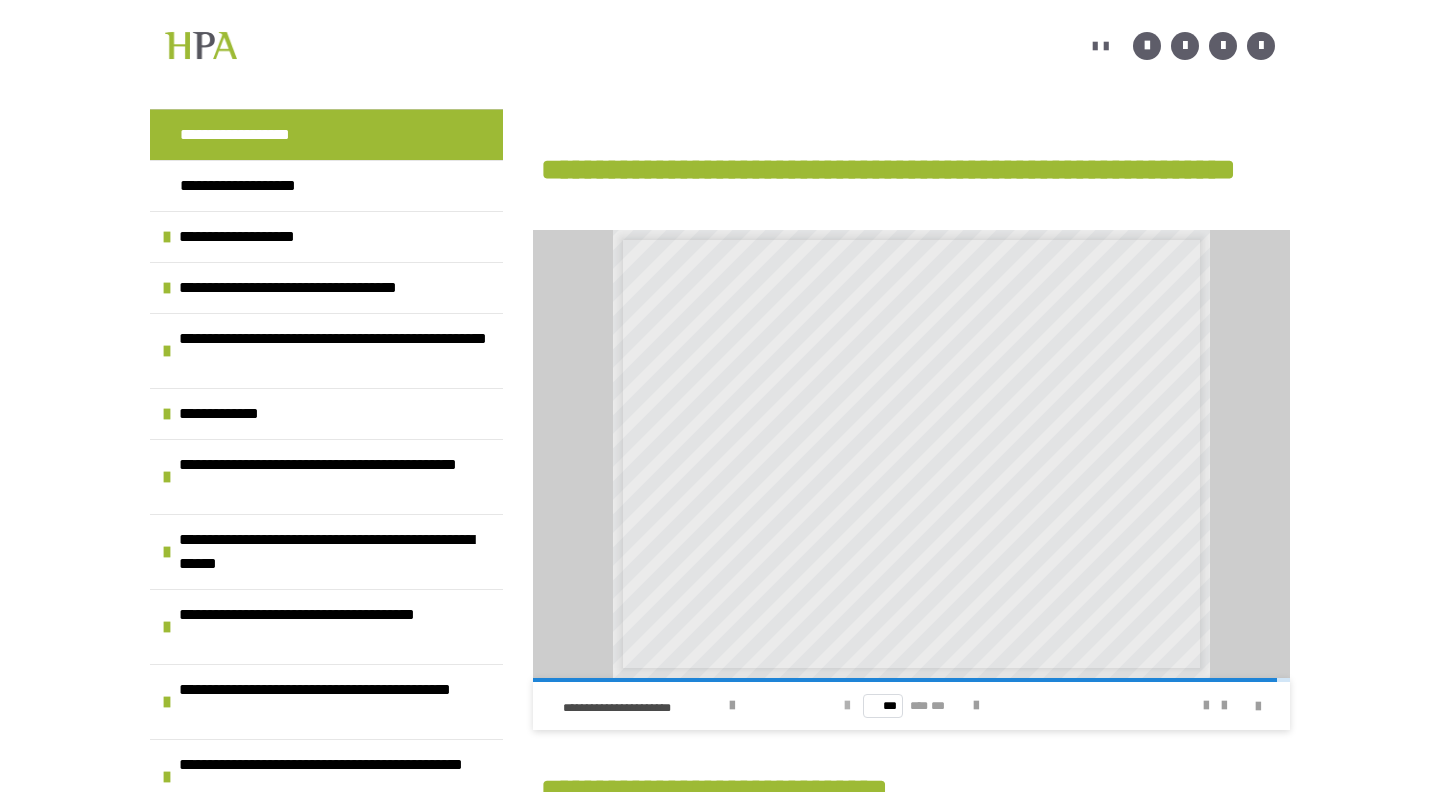 click at bounding box center (847, 706) 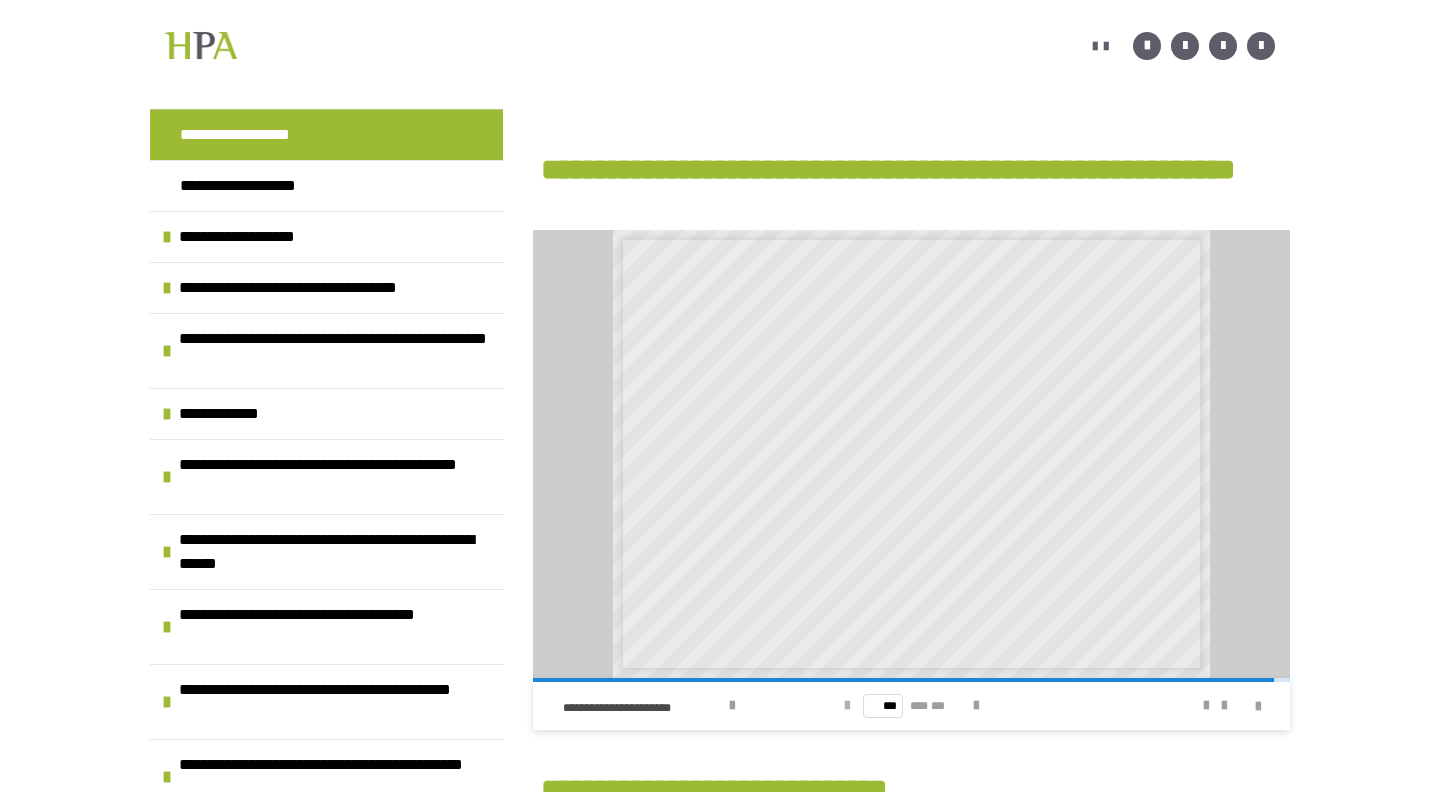 click at bounding box center [847, 706] 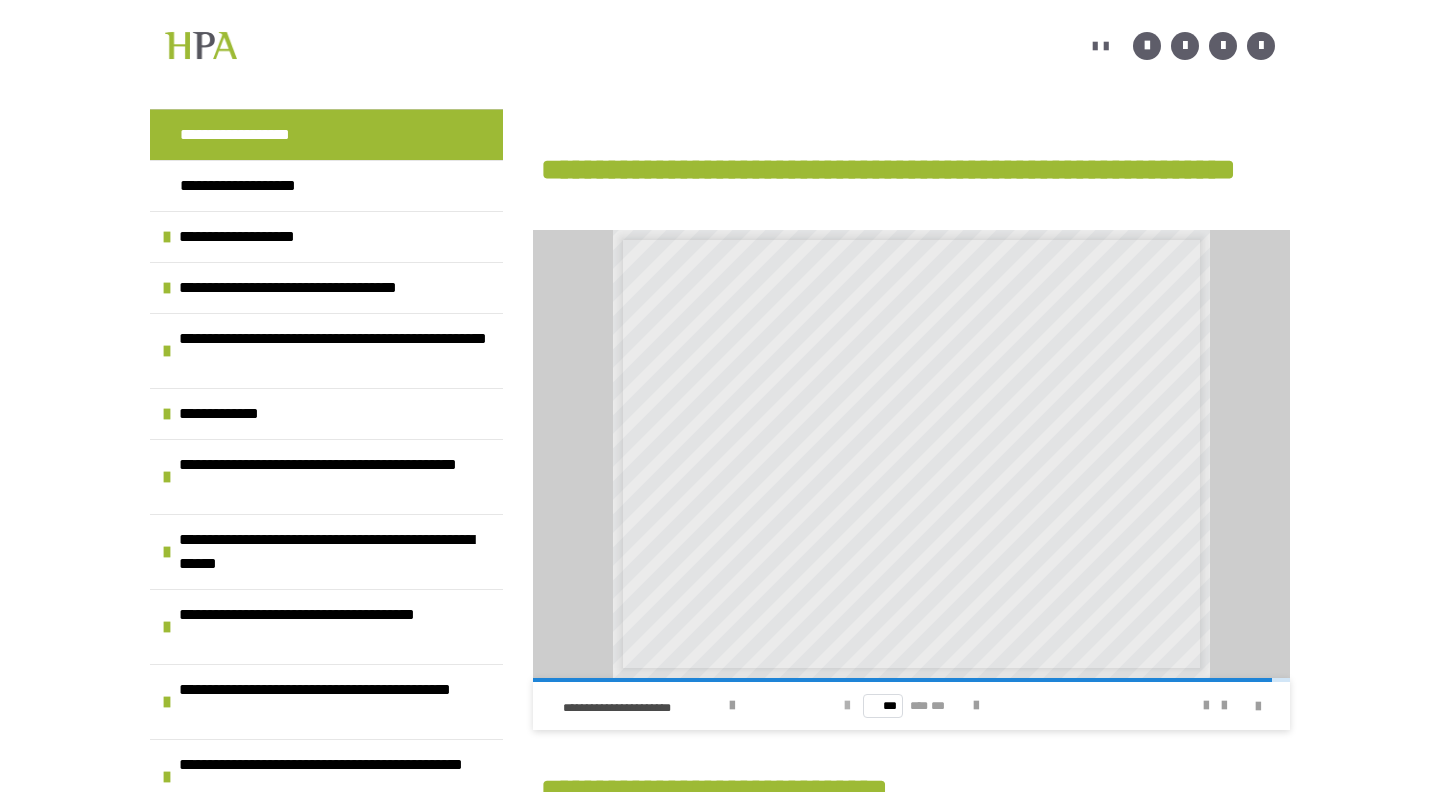 click at bounding box center [847, 706] 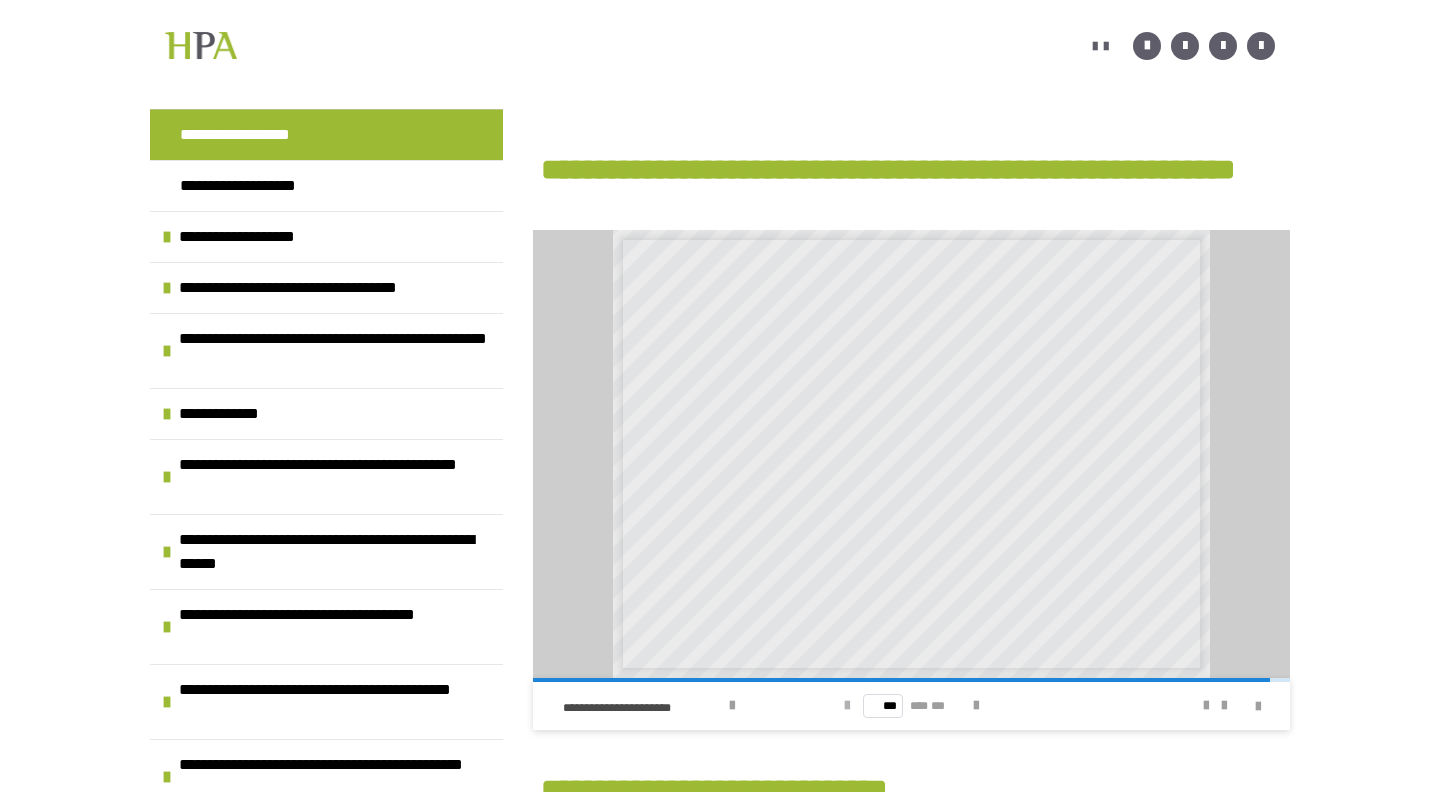 click at bounding box center [847, 706] 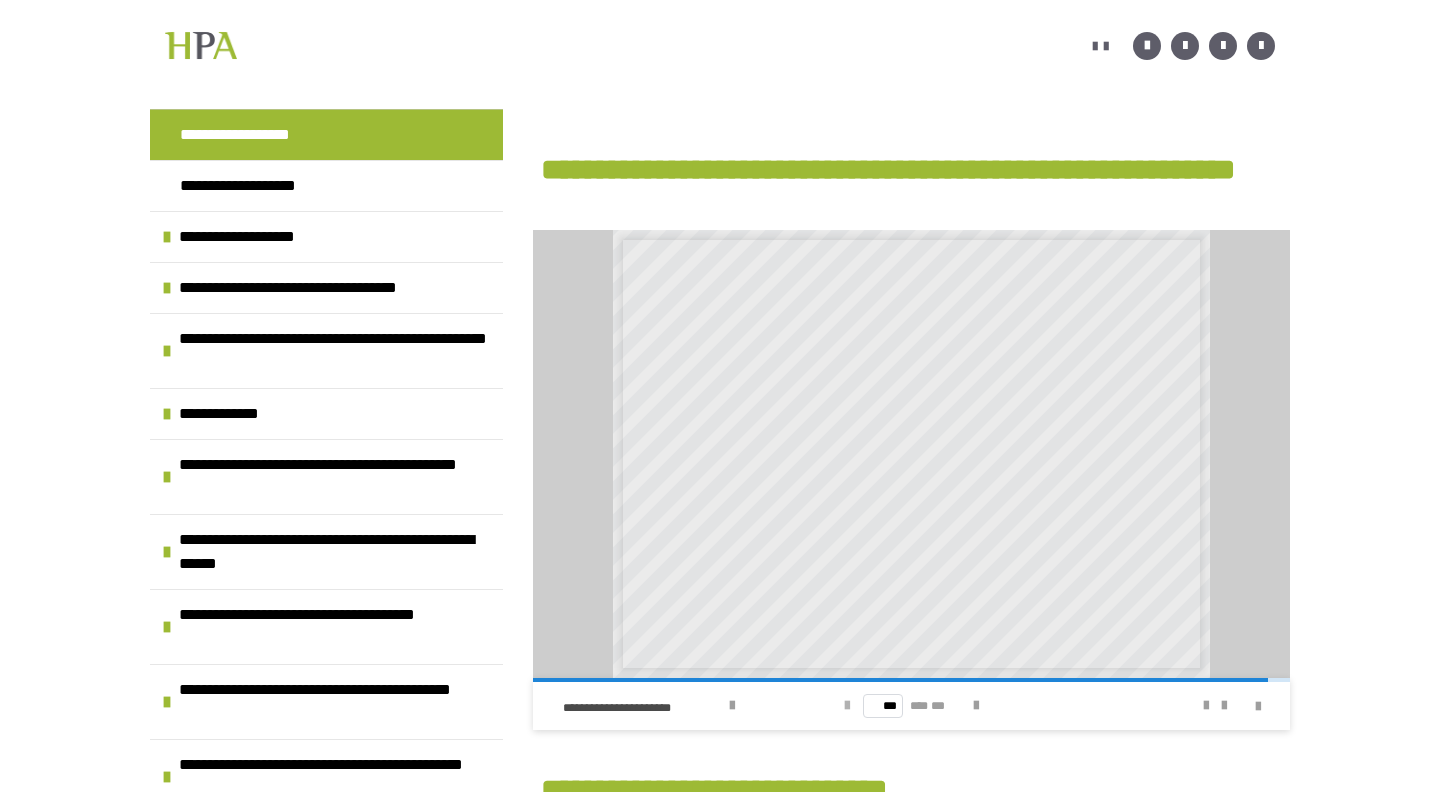 click at bounding box center (847, 706) 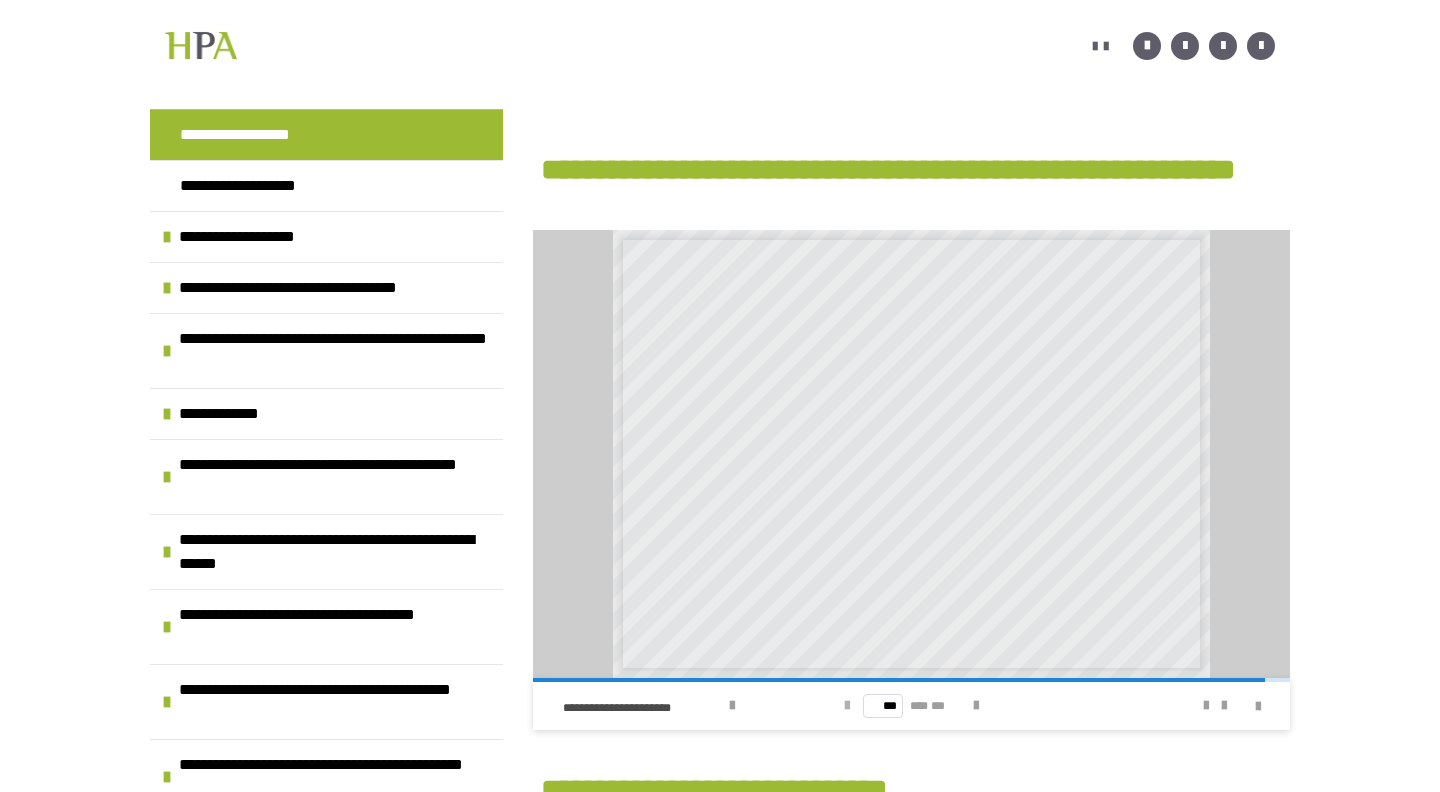 click at bounding box center [847, 706] 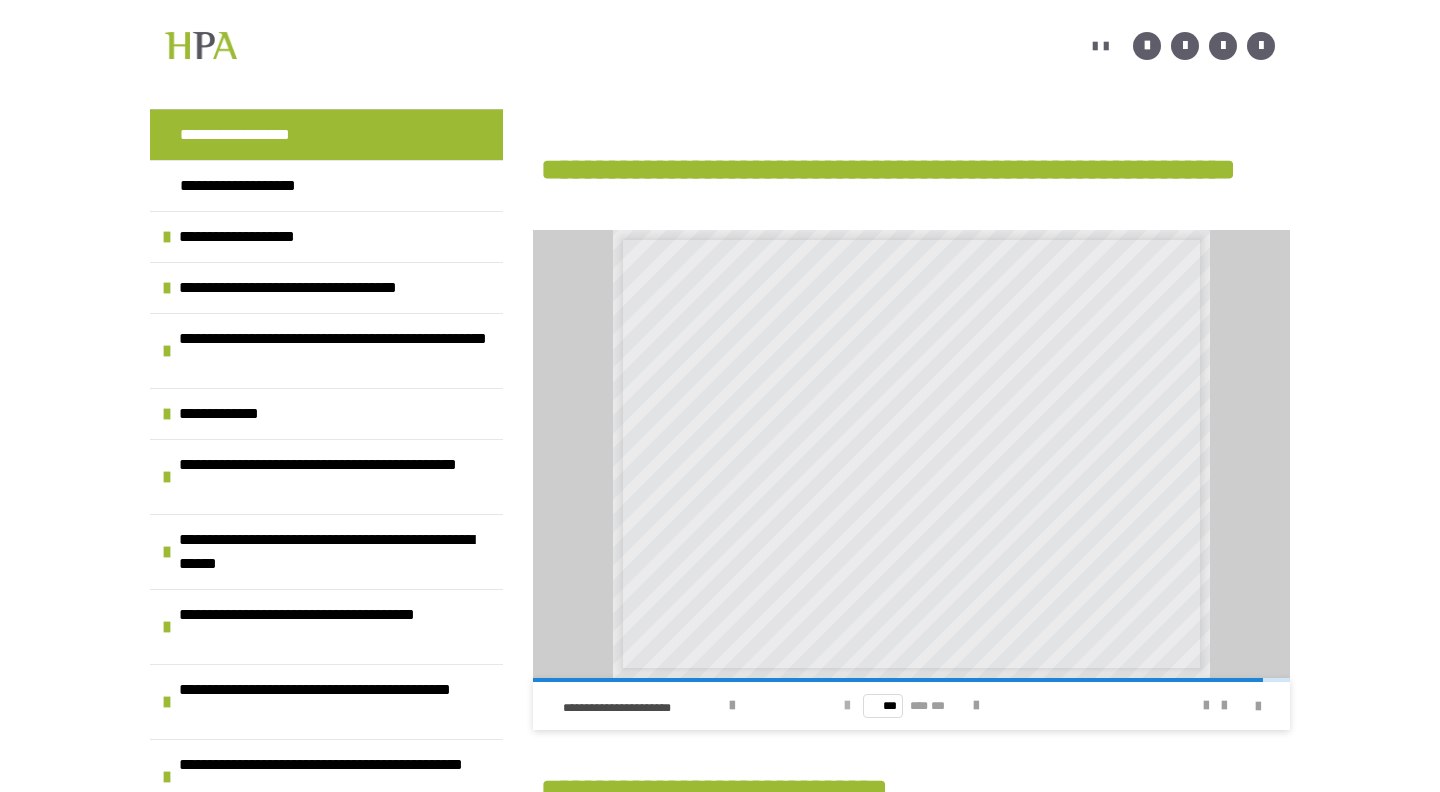 click at bounding box center [847, 706] 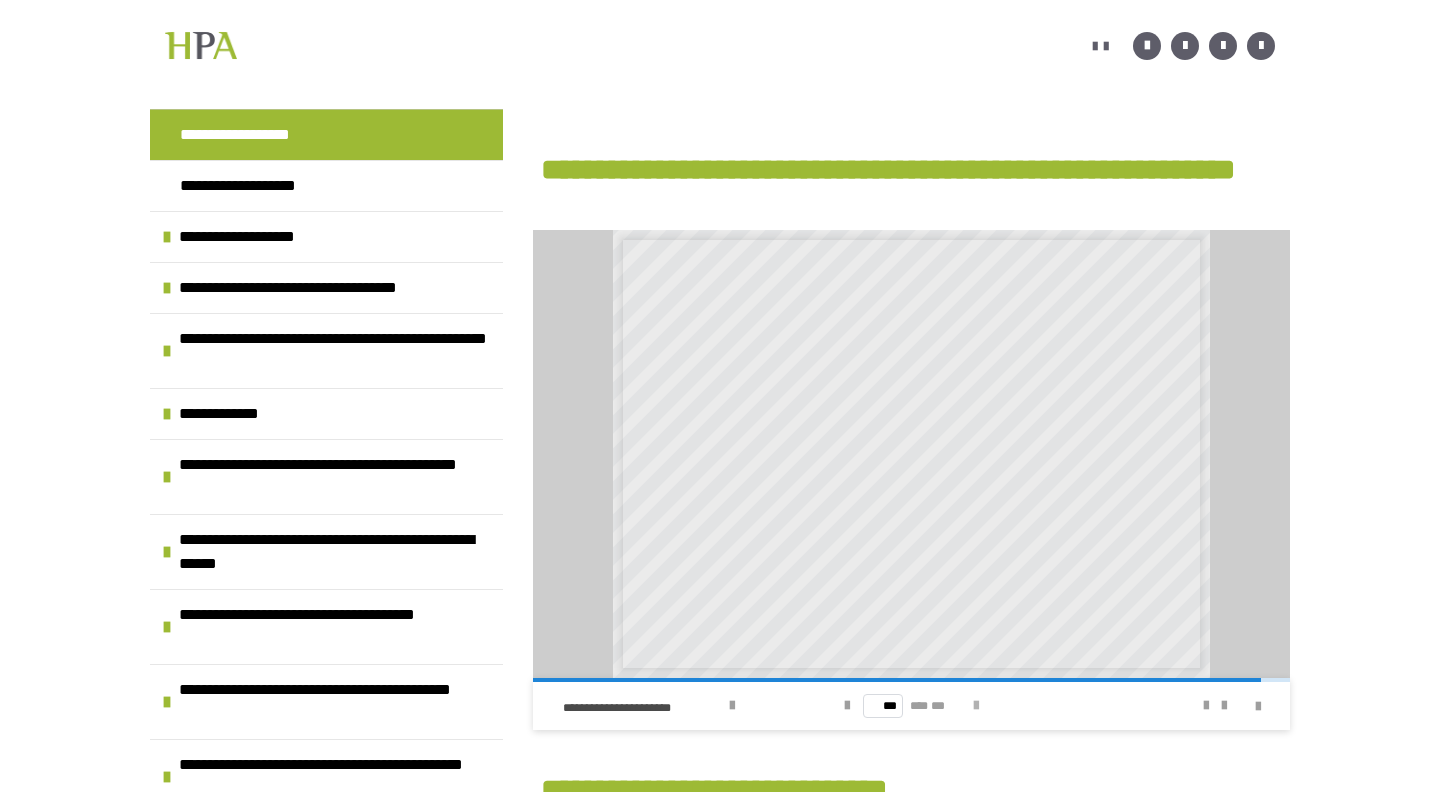 click at bounding box center (976, 706) 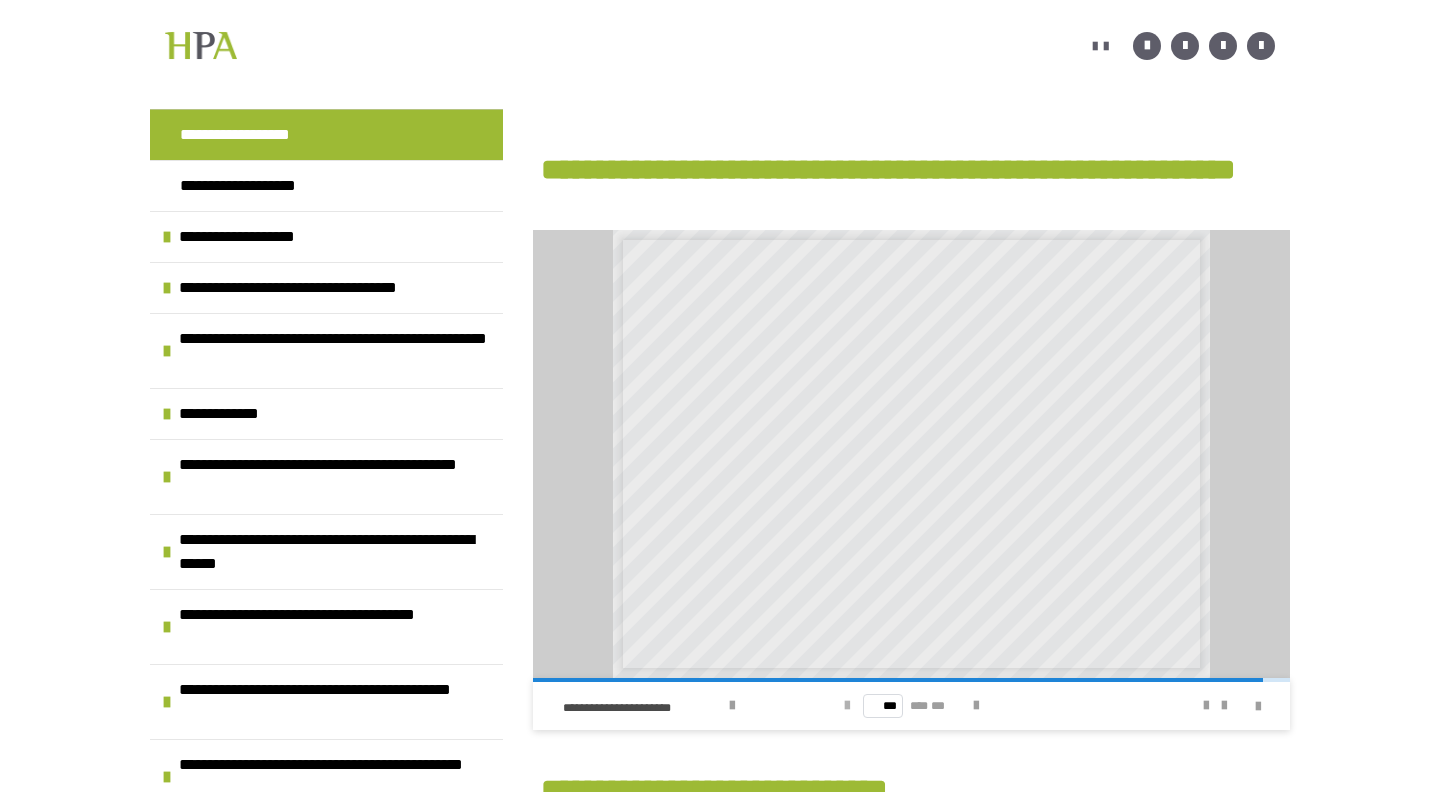 click at bounding box center [847, 706] 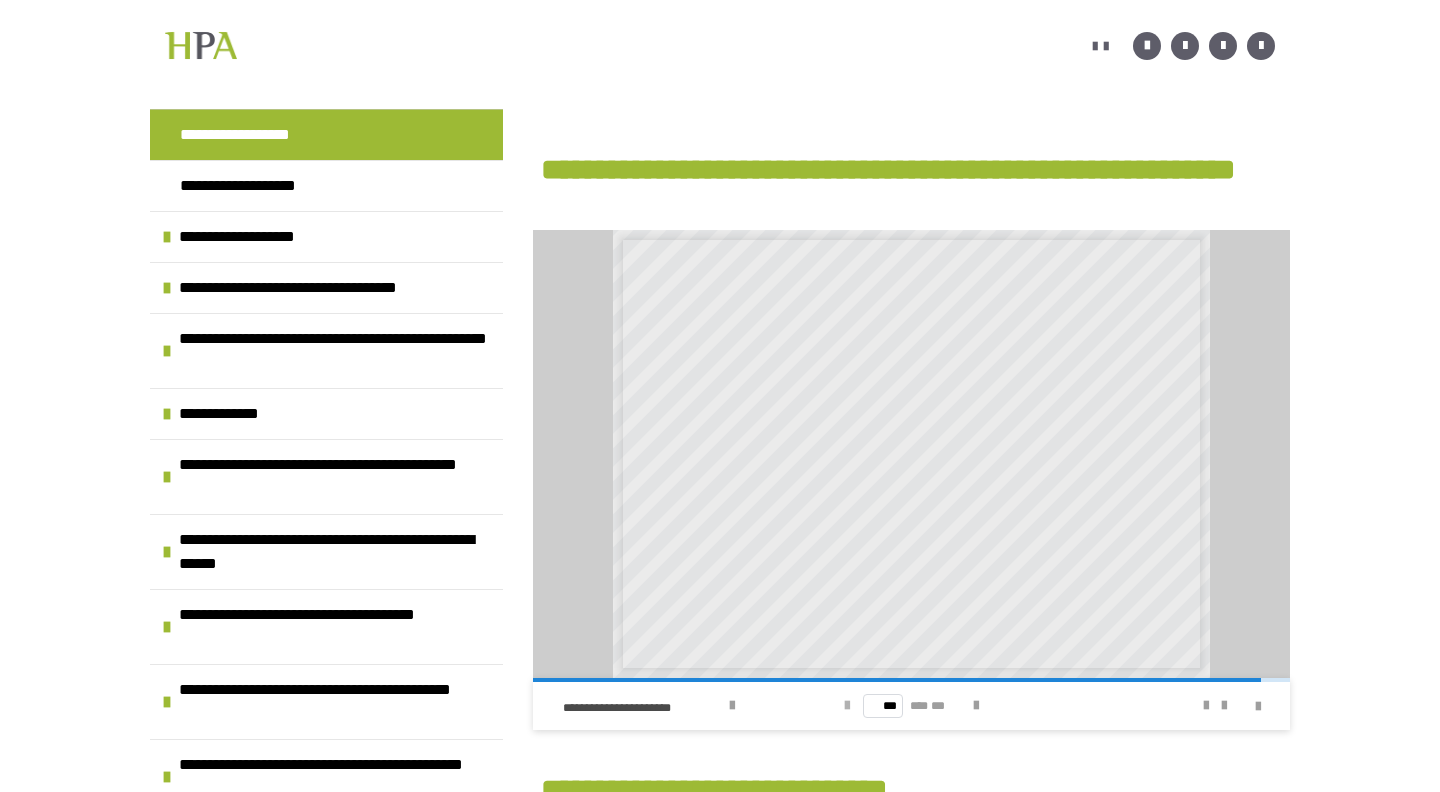 click at bounding box center (847, 706) 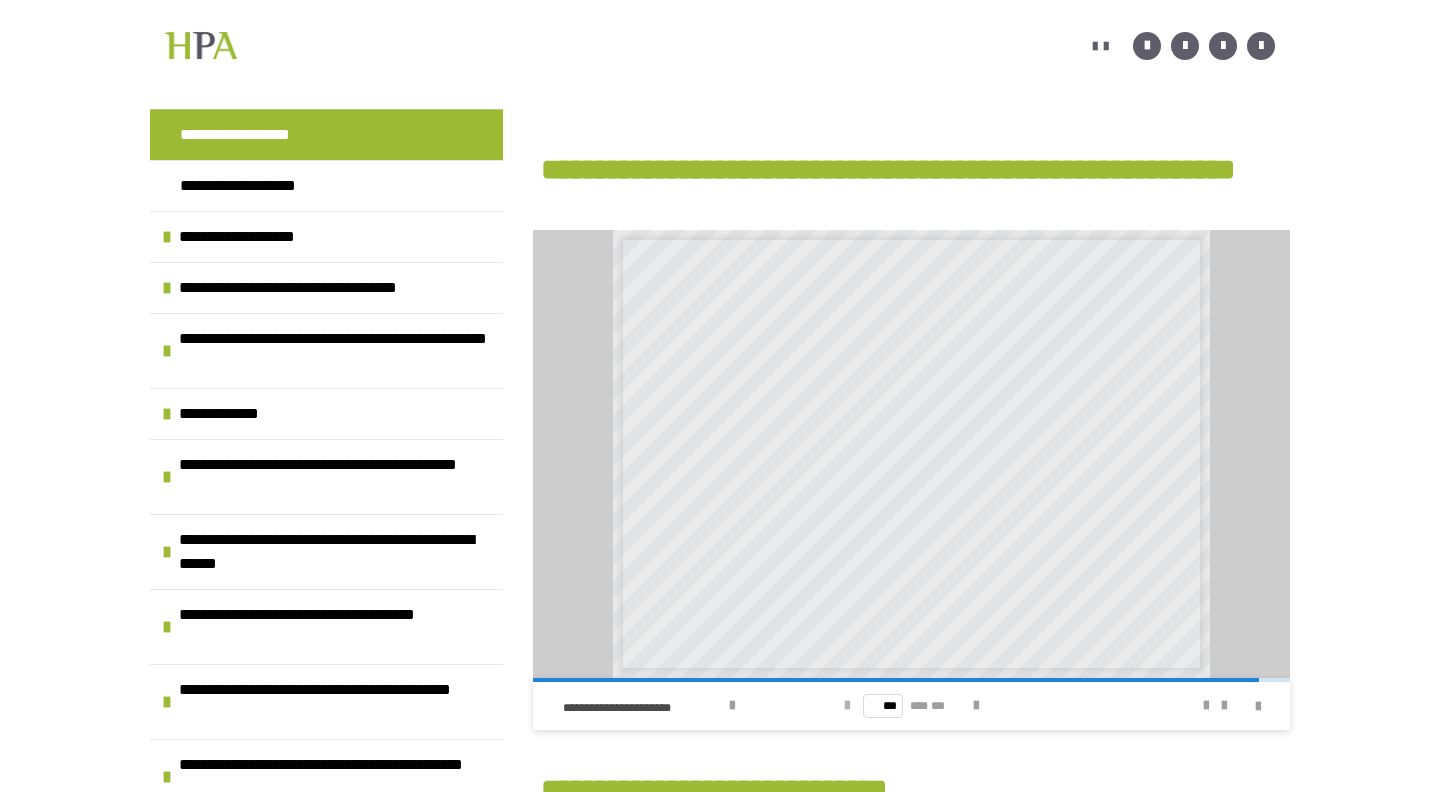 click at bounding box center (847, 706) 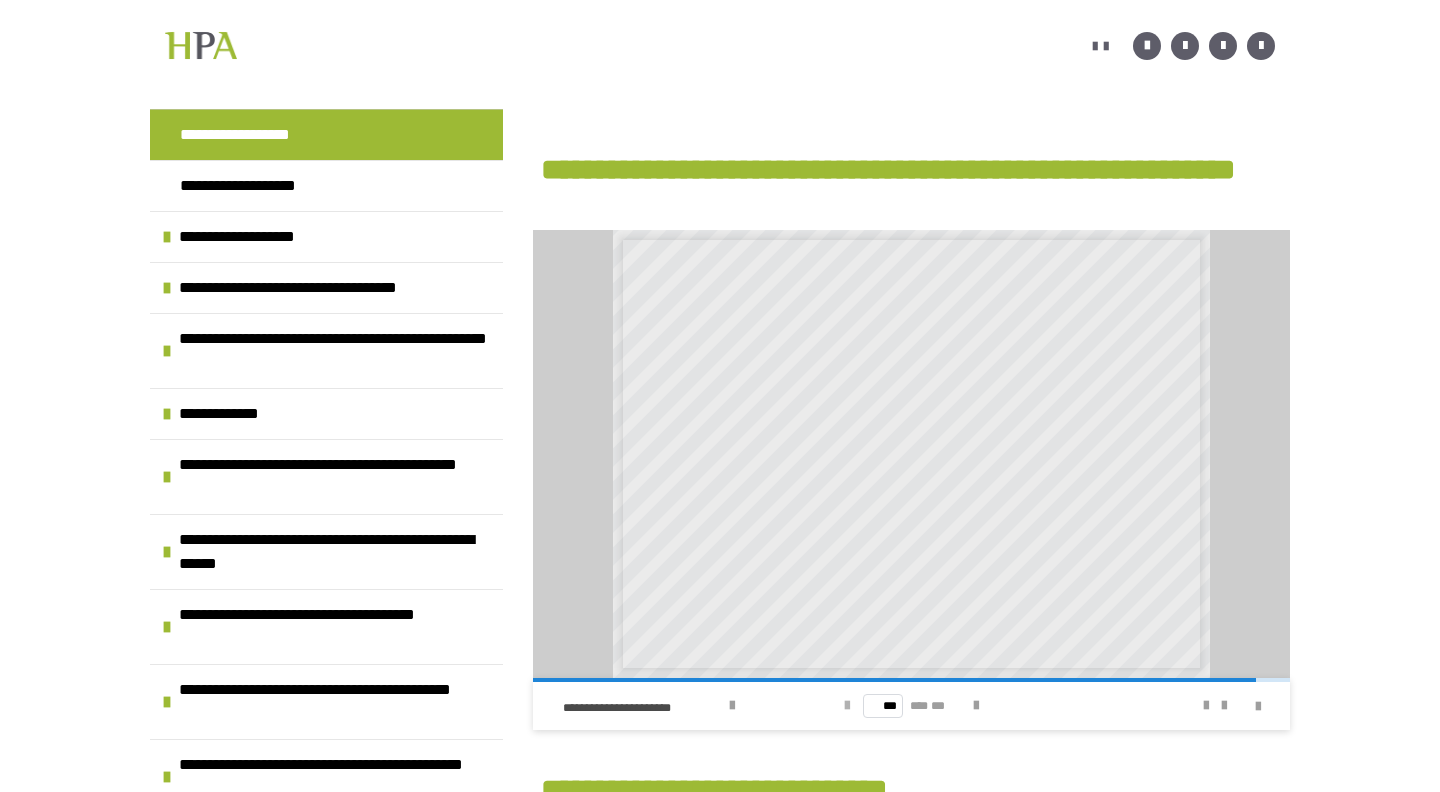 click at bounding box center [847, 706] 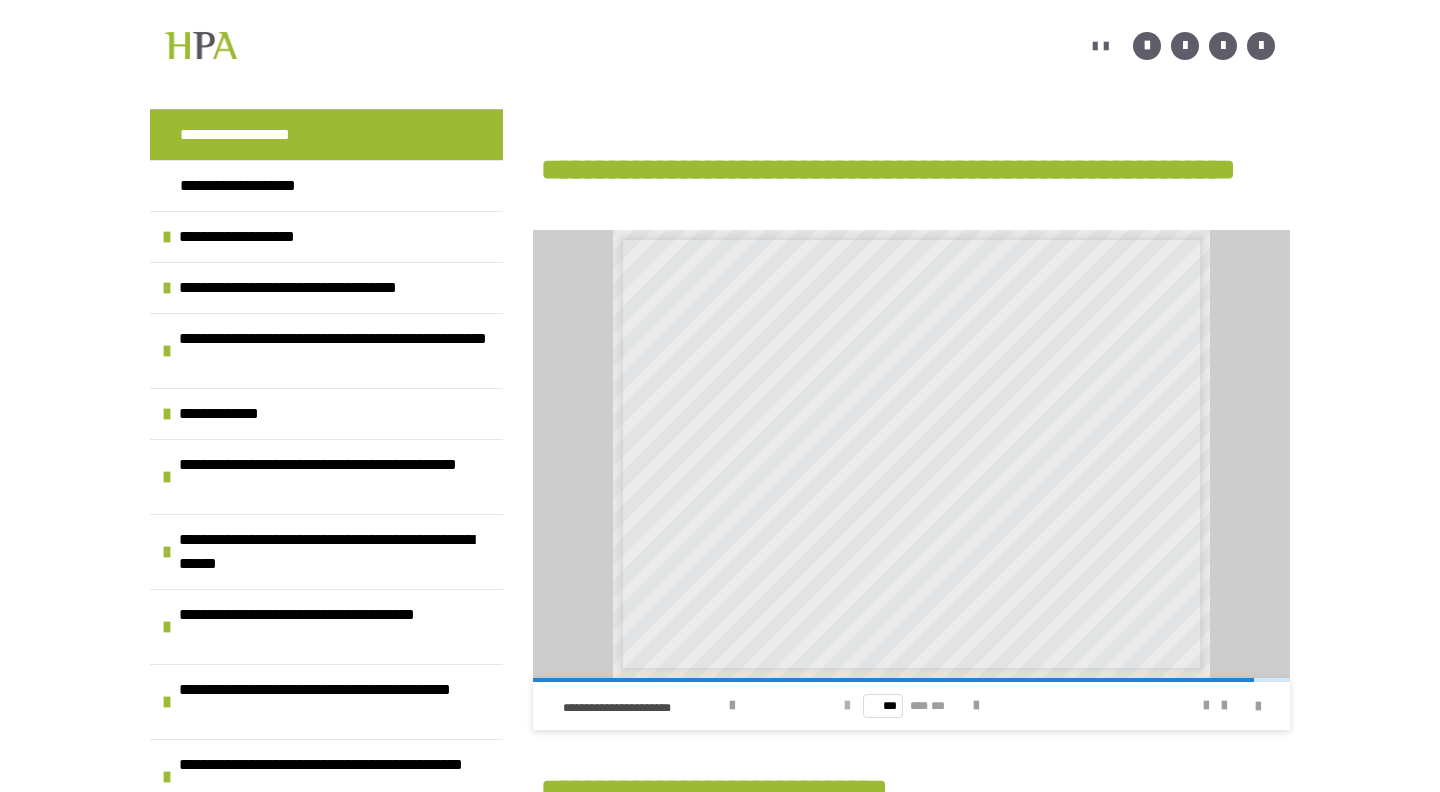 click at bounding box center [847, 706] 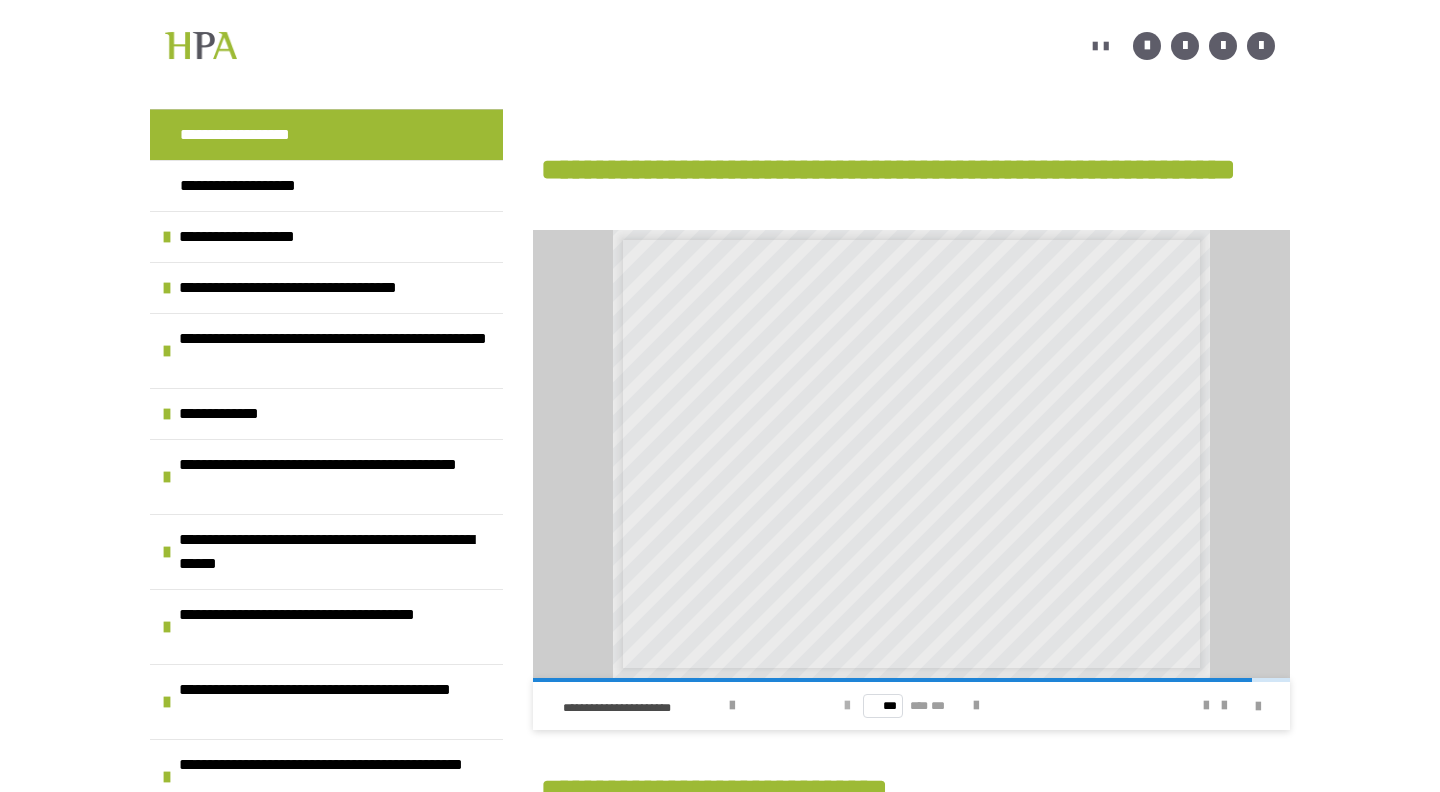 click at bounding box center (847, 706) 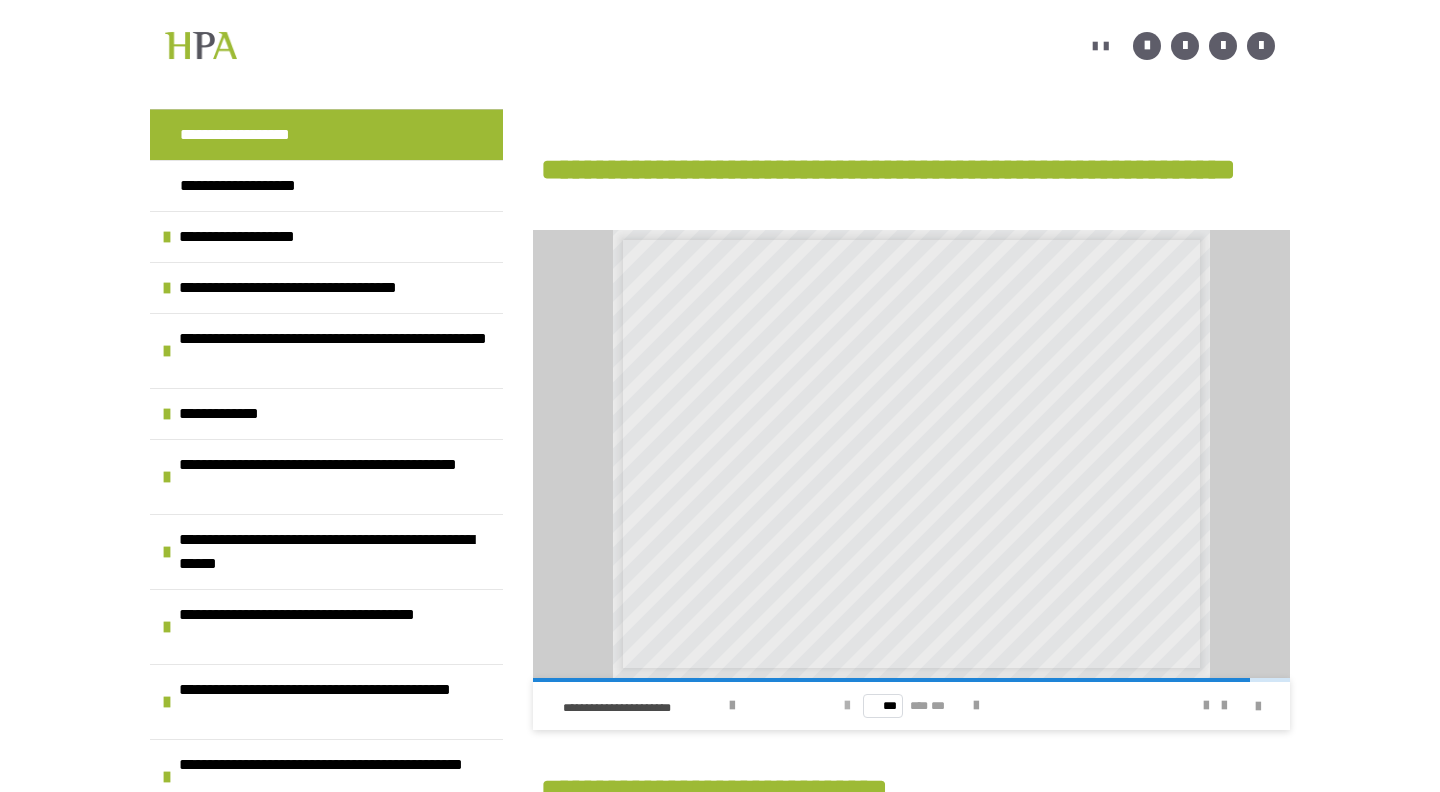 click at bounding box center (847, 706) 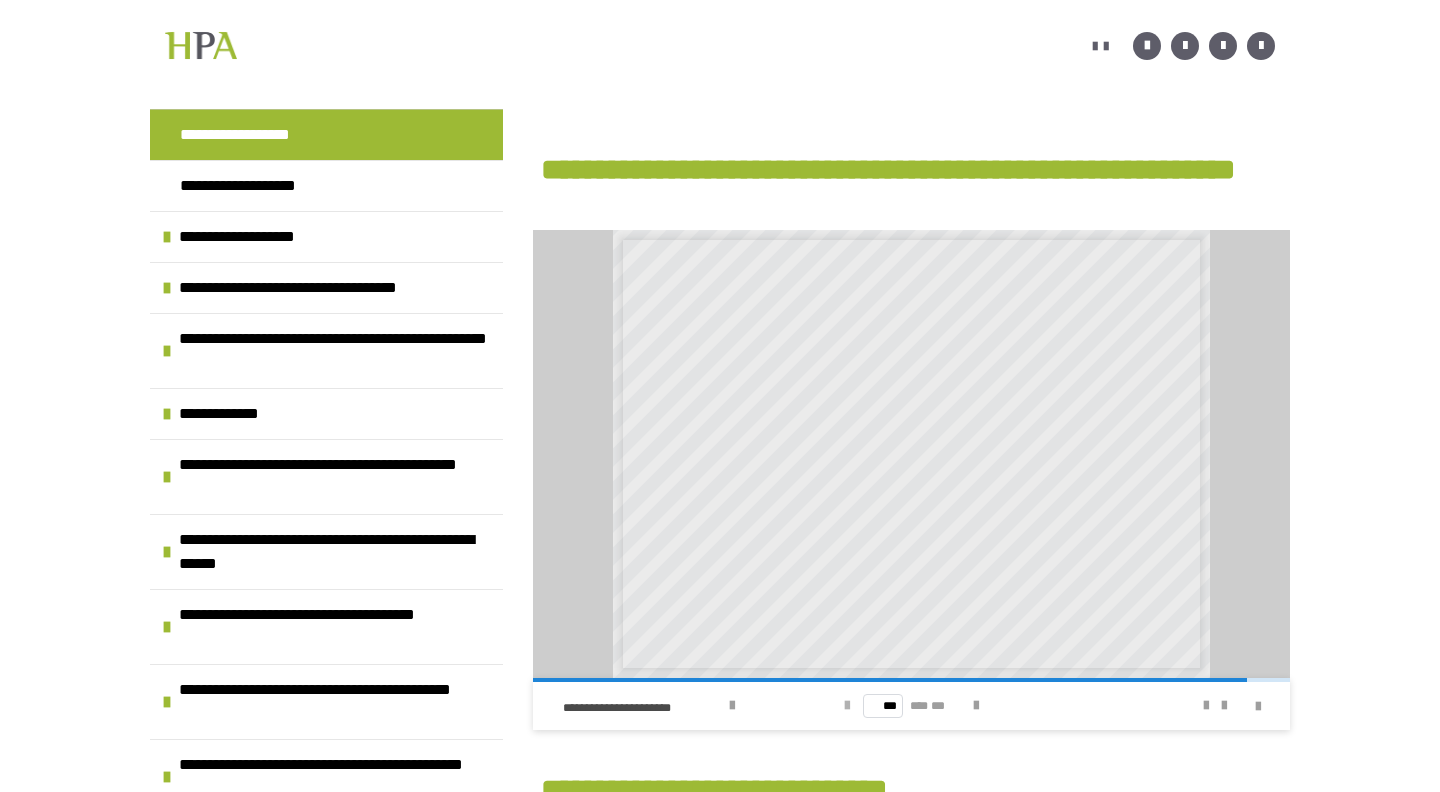 click at bounding box center (847, 706) 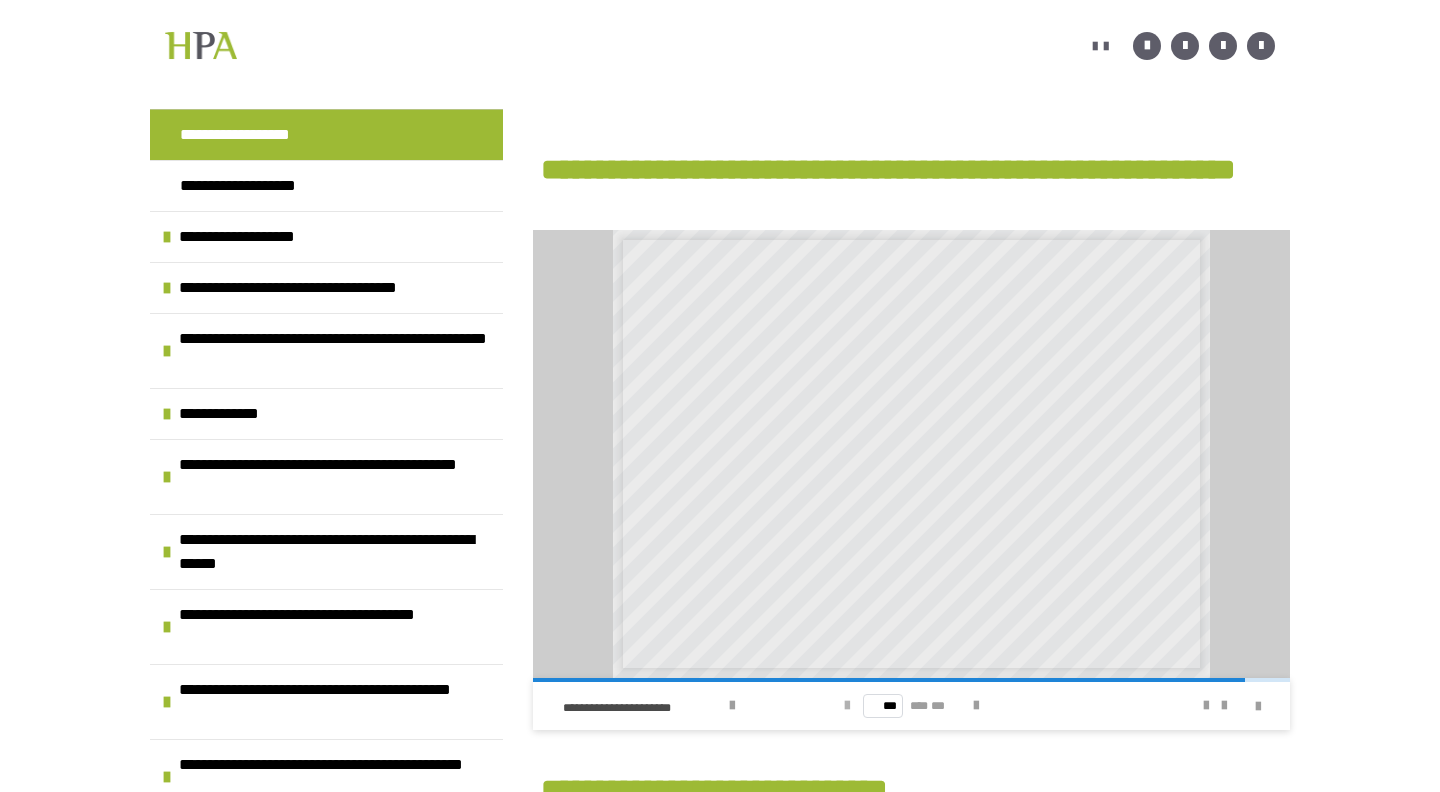 click at bounding box center (847, 706) 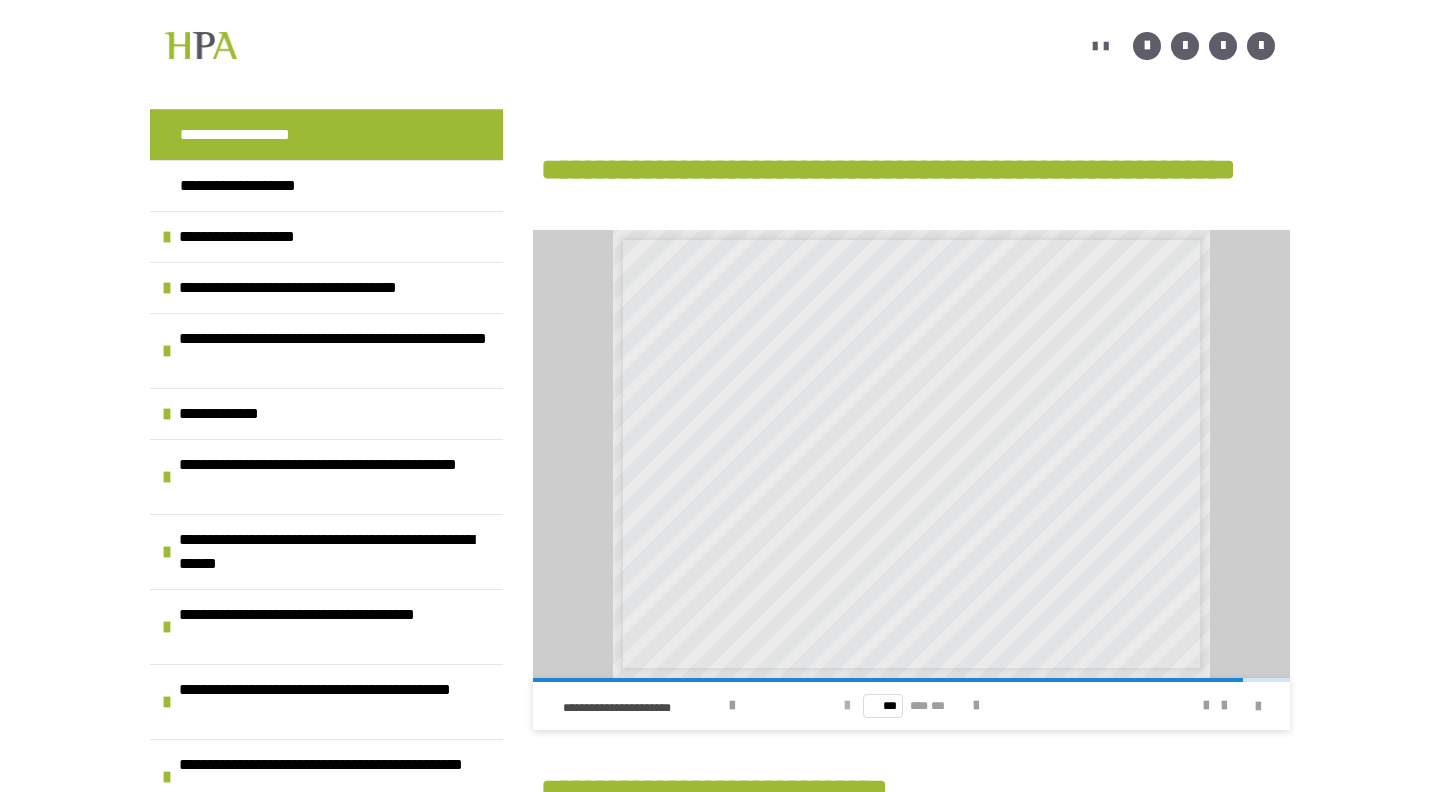 click at bounding box center [847, 706] 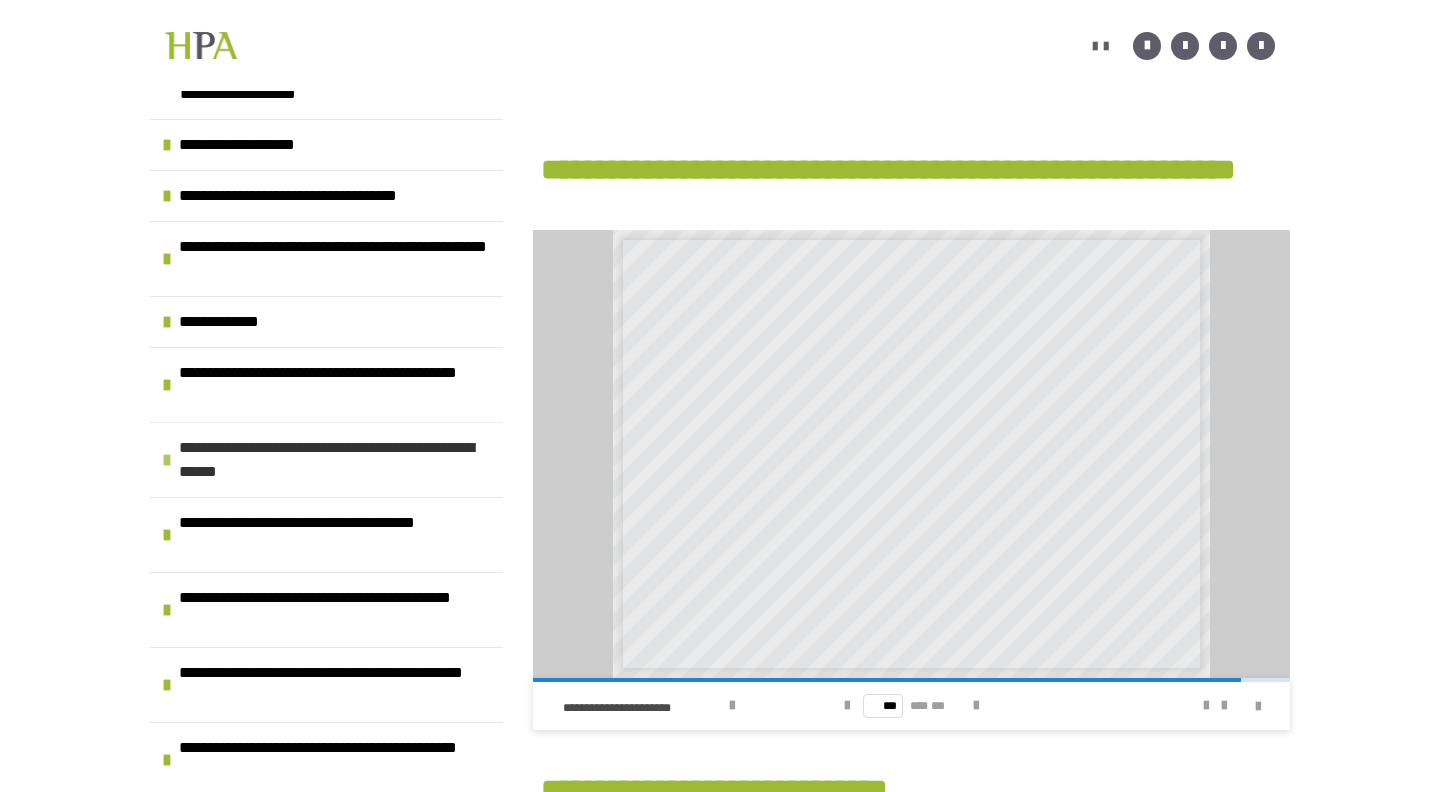 scroll, scrollTop: 93, scrollLeft: 0, axis: vertical 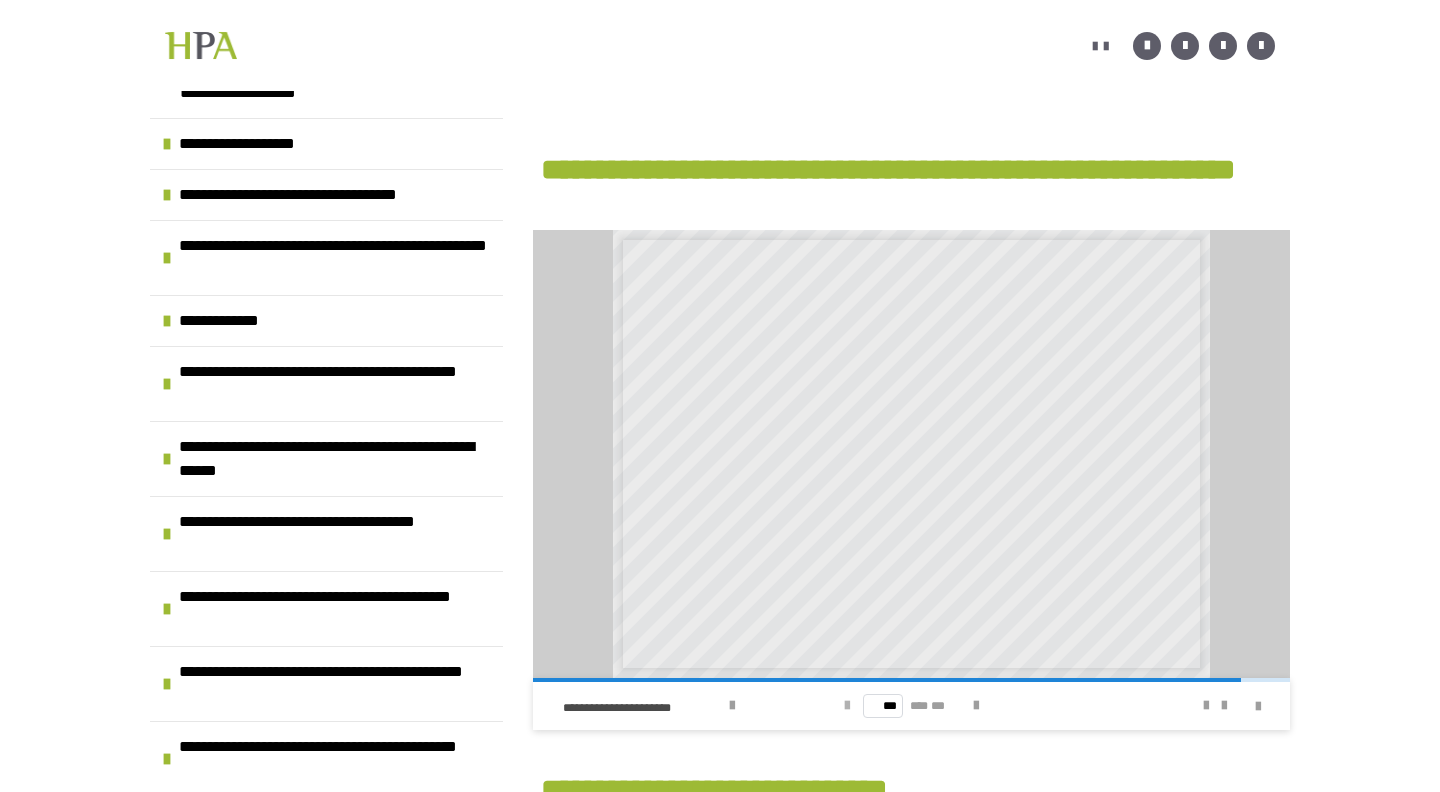 click at bounding box center [847, 706] 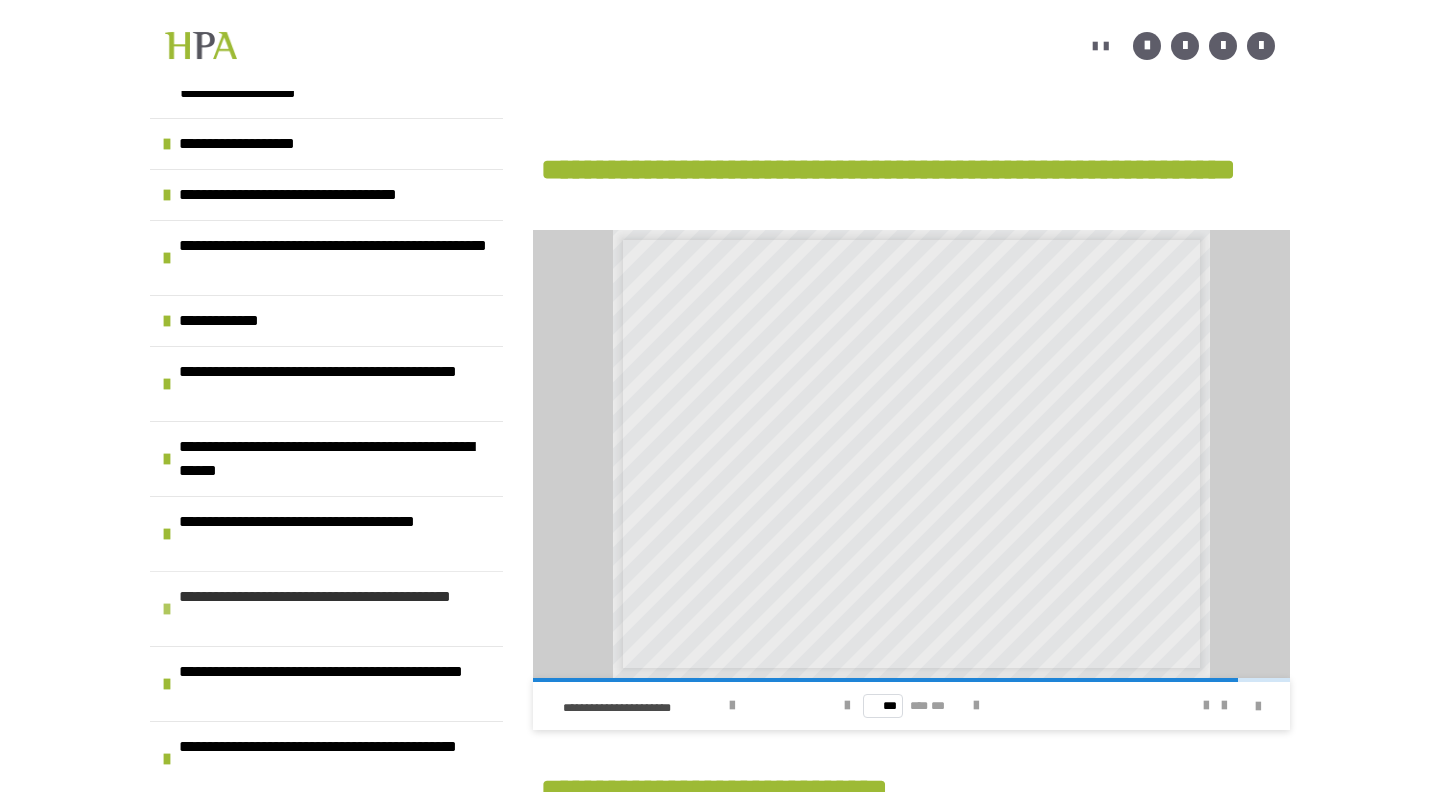 click on "**********" at bounding box center (326, 608) 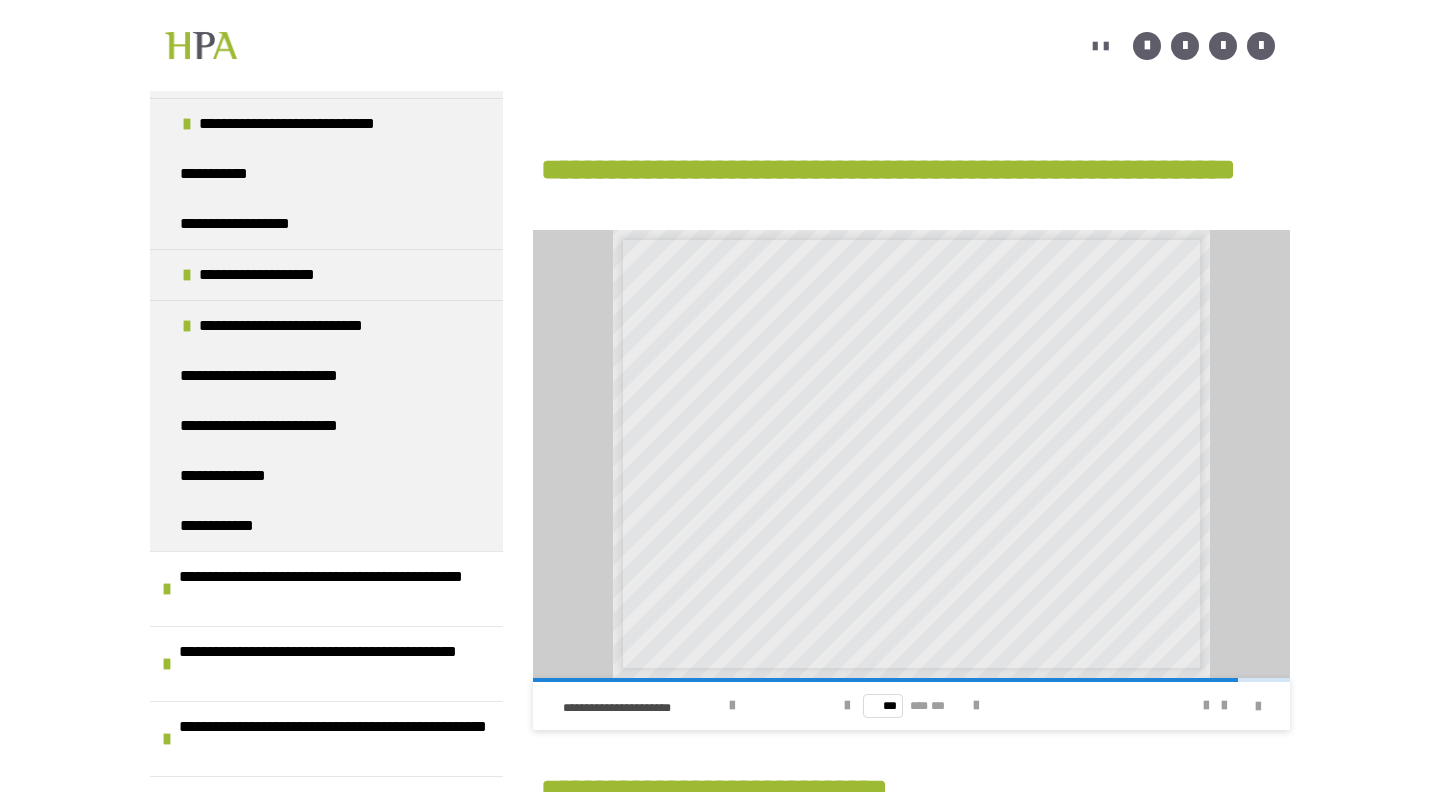 scroll, scrollTop: 1520, scrollLeft: 0, axis: vertical 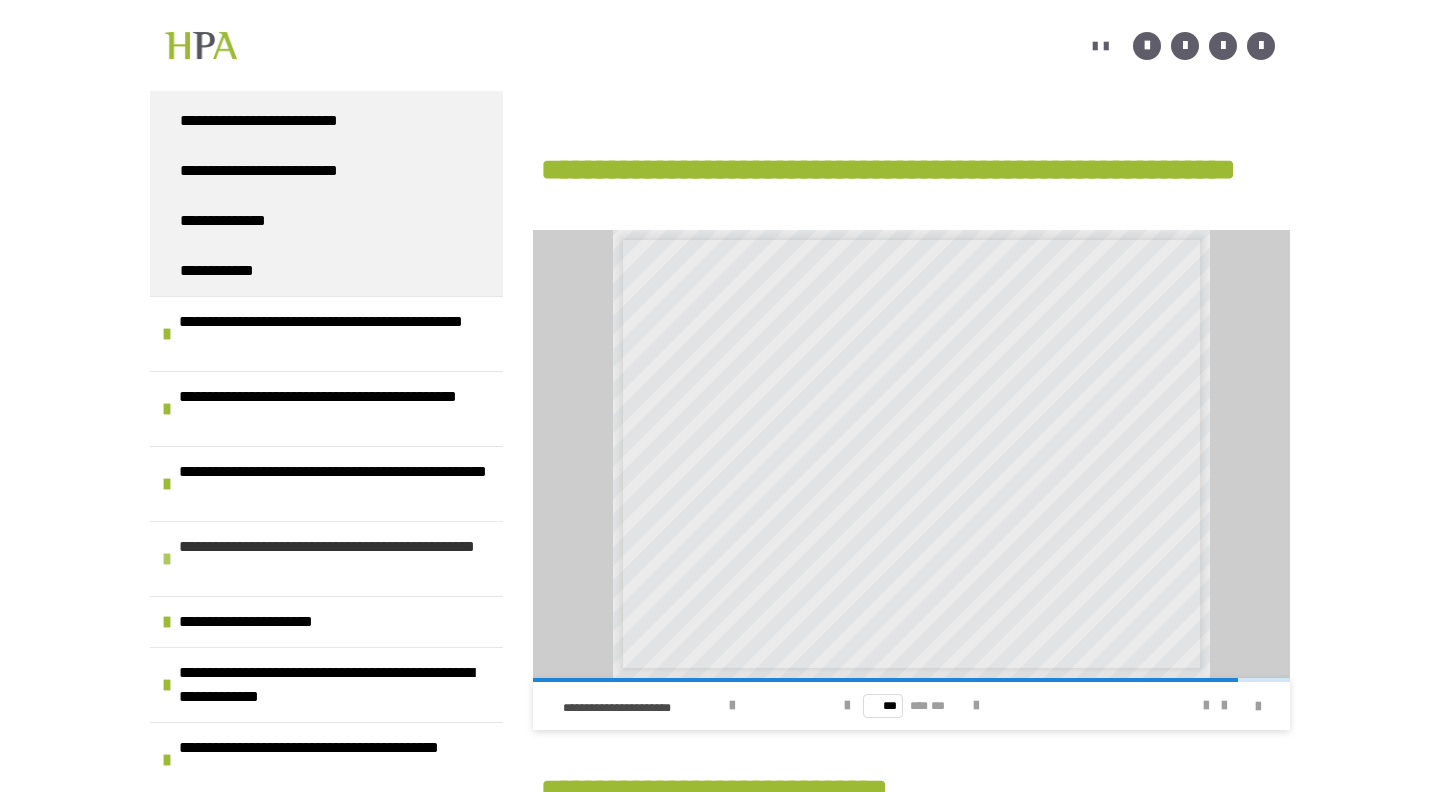 click at bounding box center [167, 559] 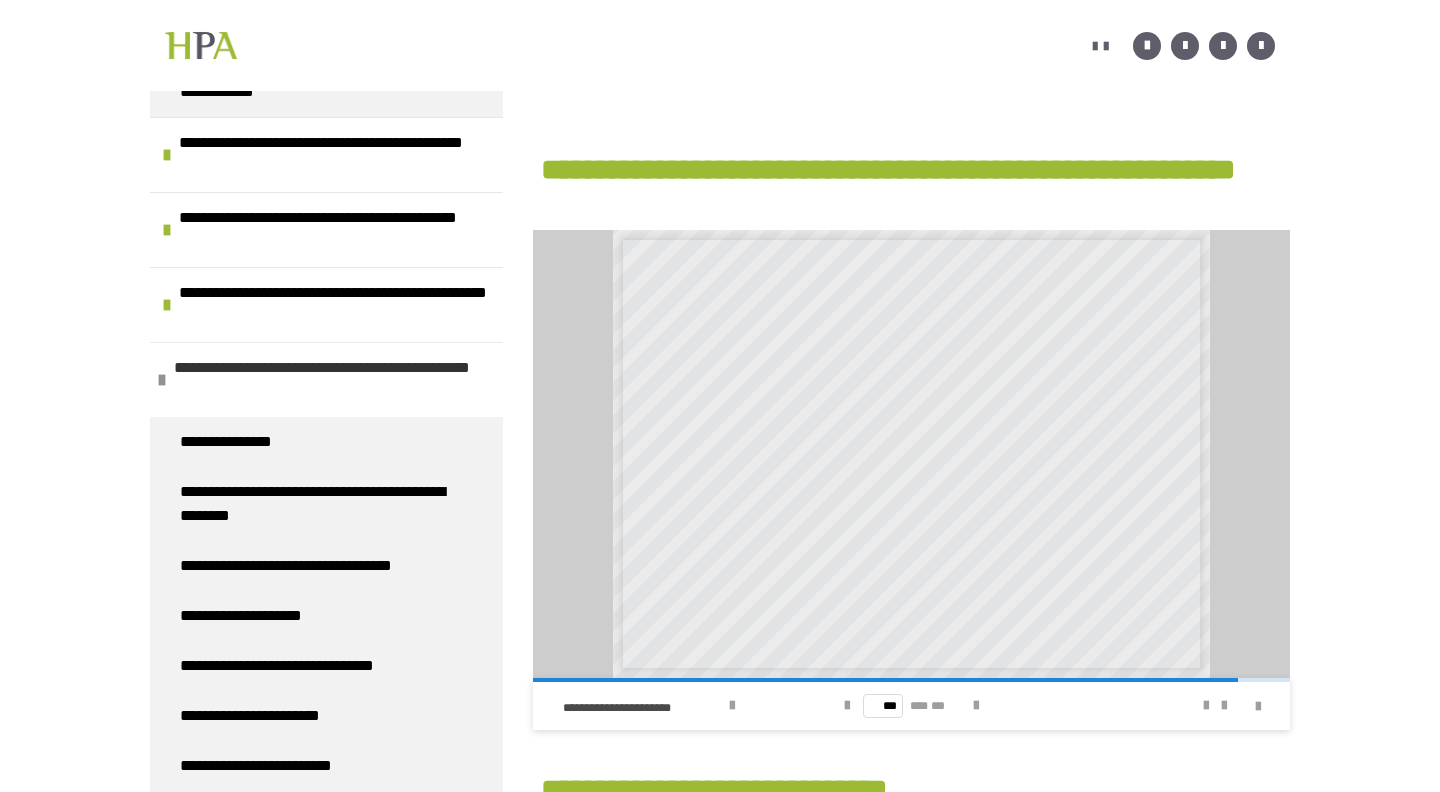 scroll, scrollTop: 1731, scrollLeft: 0, axis: vertical 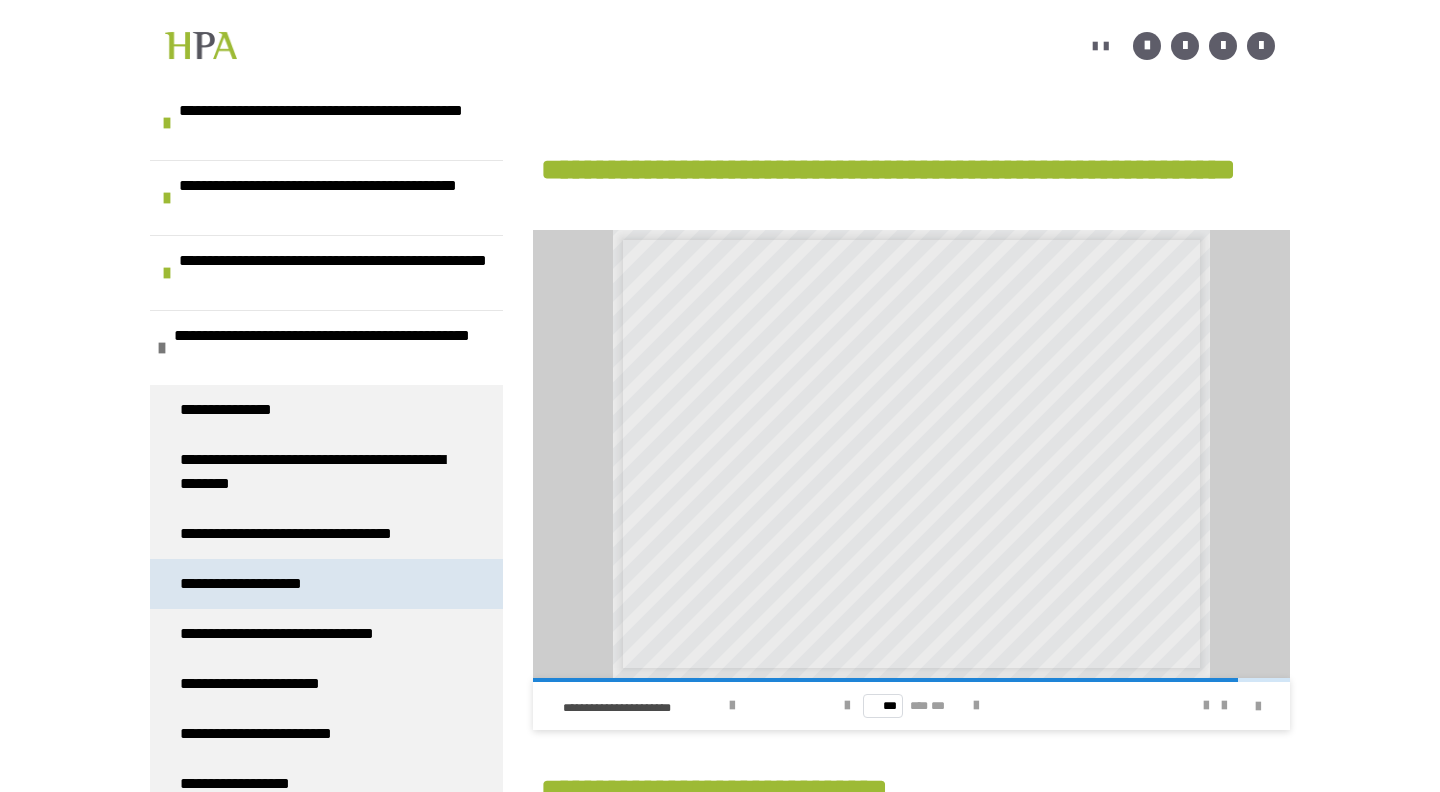 click on "**********" at bounding box center [266, 584] 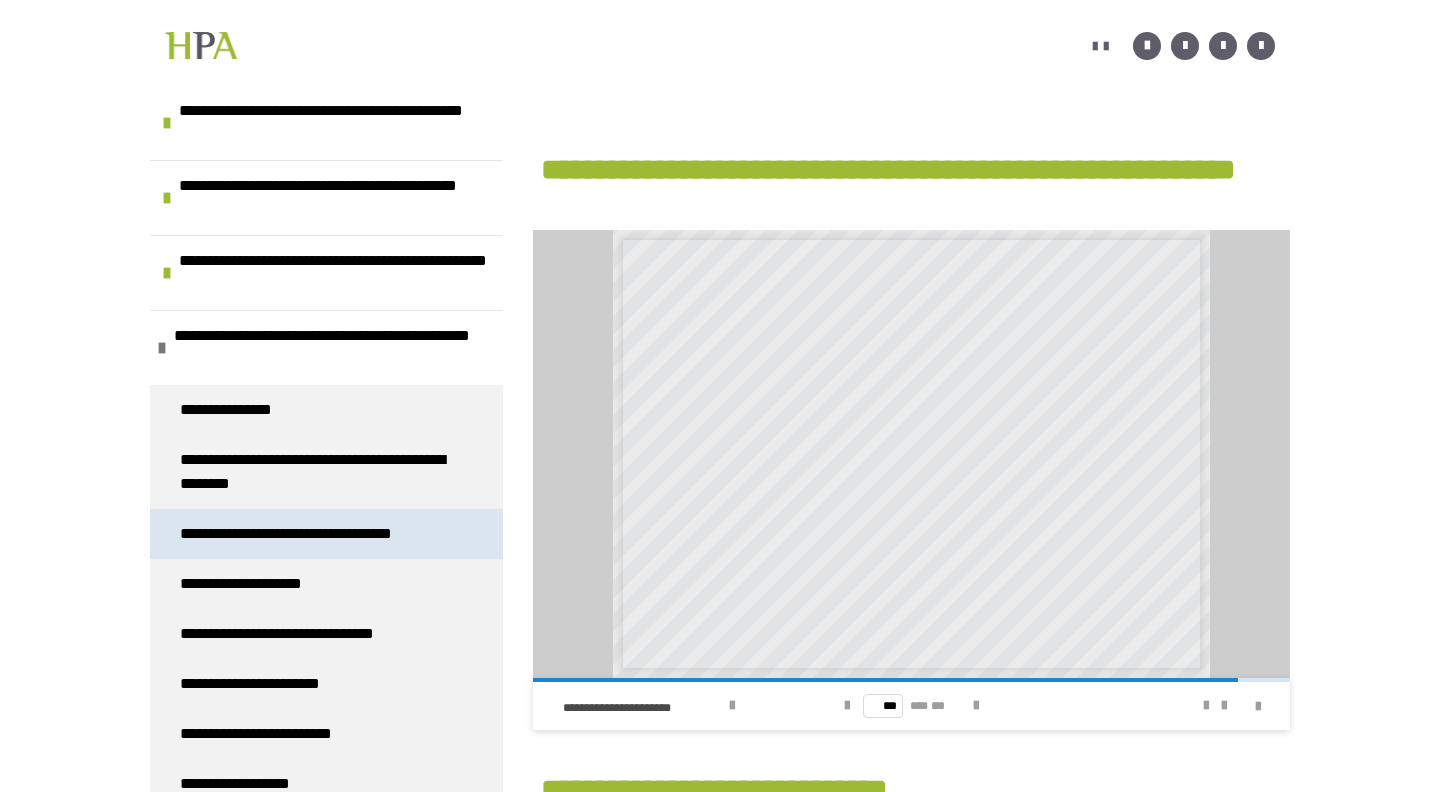scroll, scrollTop: 361, scrollLeft: 0, axis: vertical 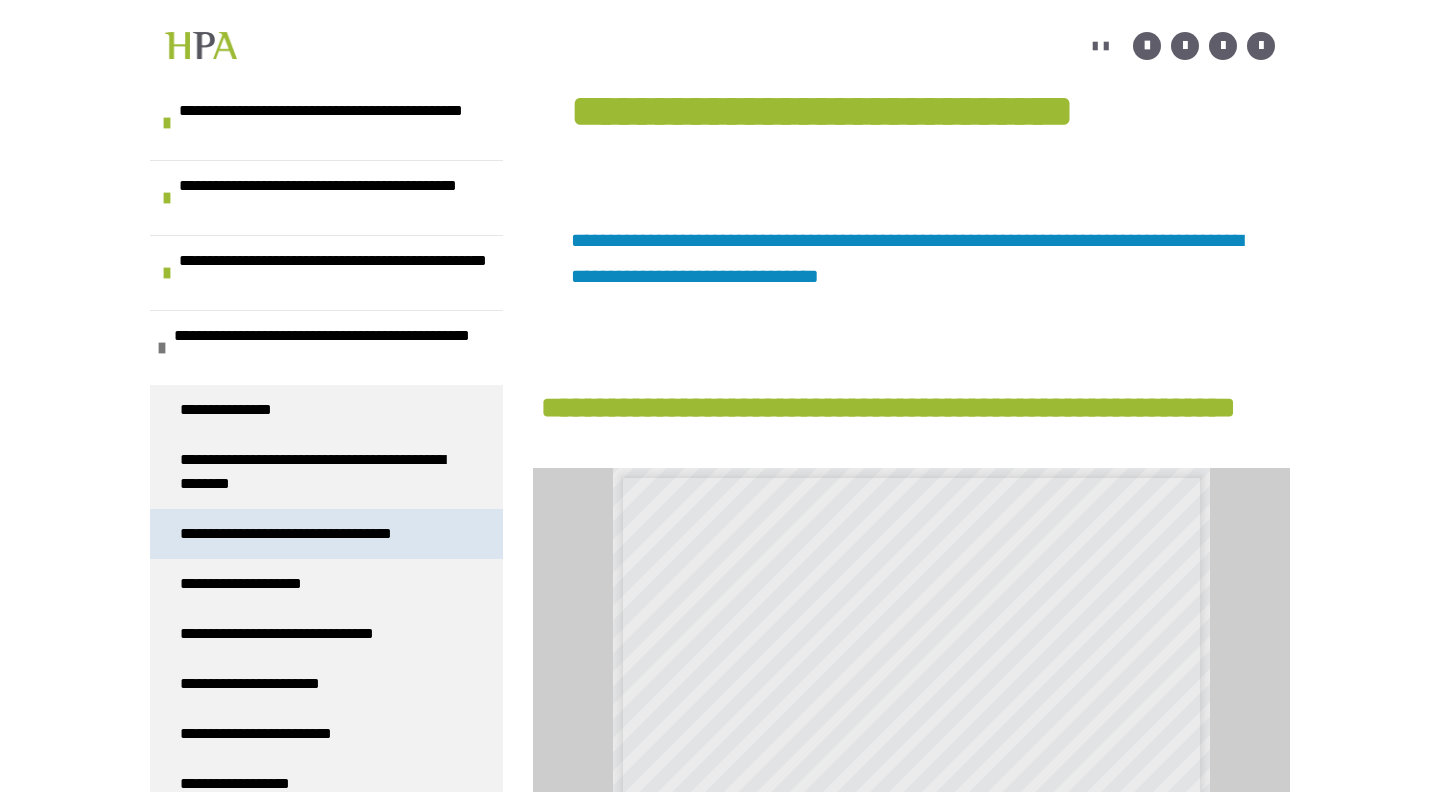 click on "**********" at bounding box center (317, 534) 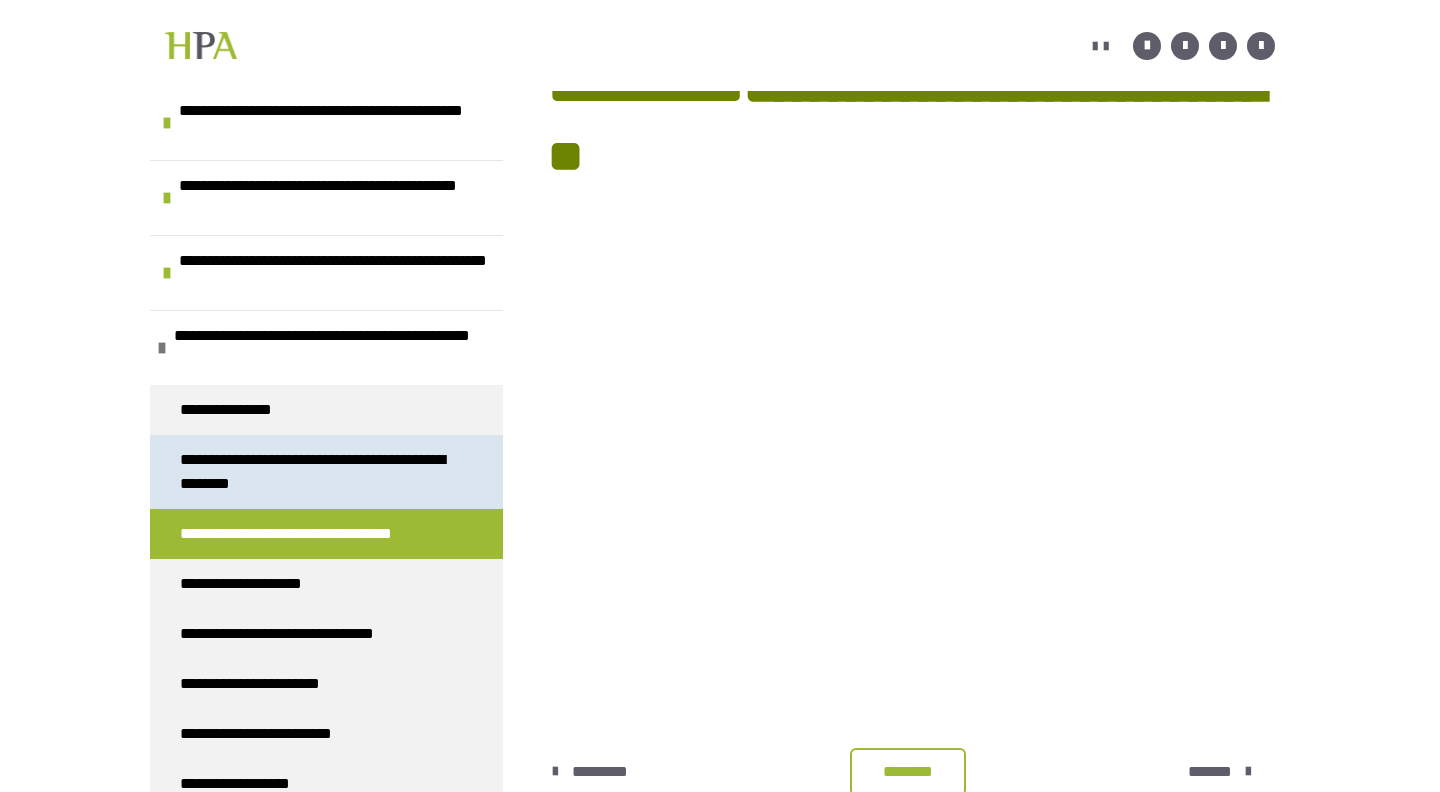 scroll, scrollTop: 1844, scrollLeft: 0, axis: vertical 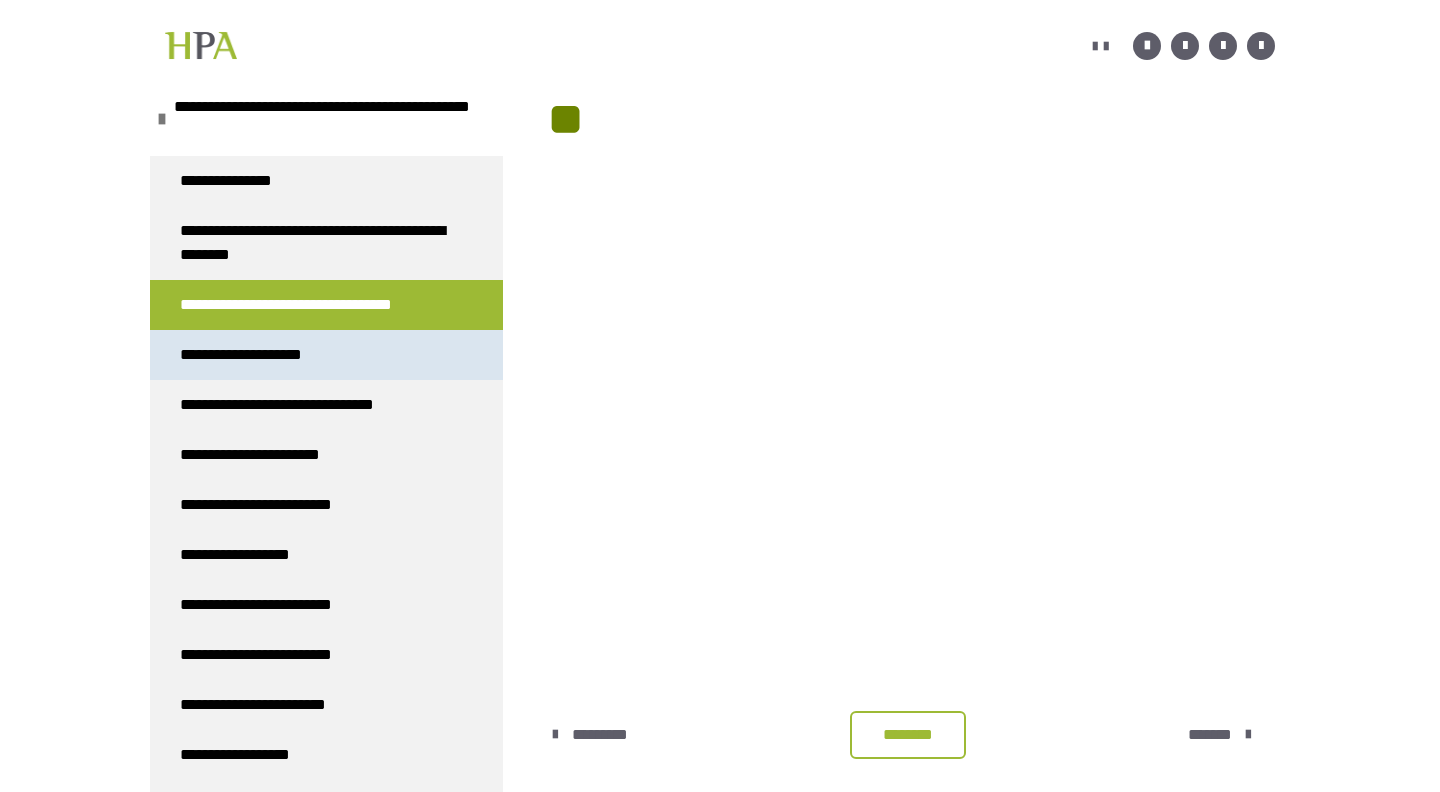 click on "**********" at bounding box center [266, 355] 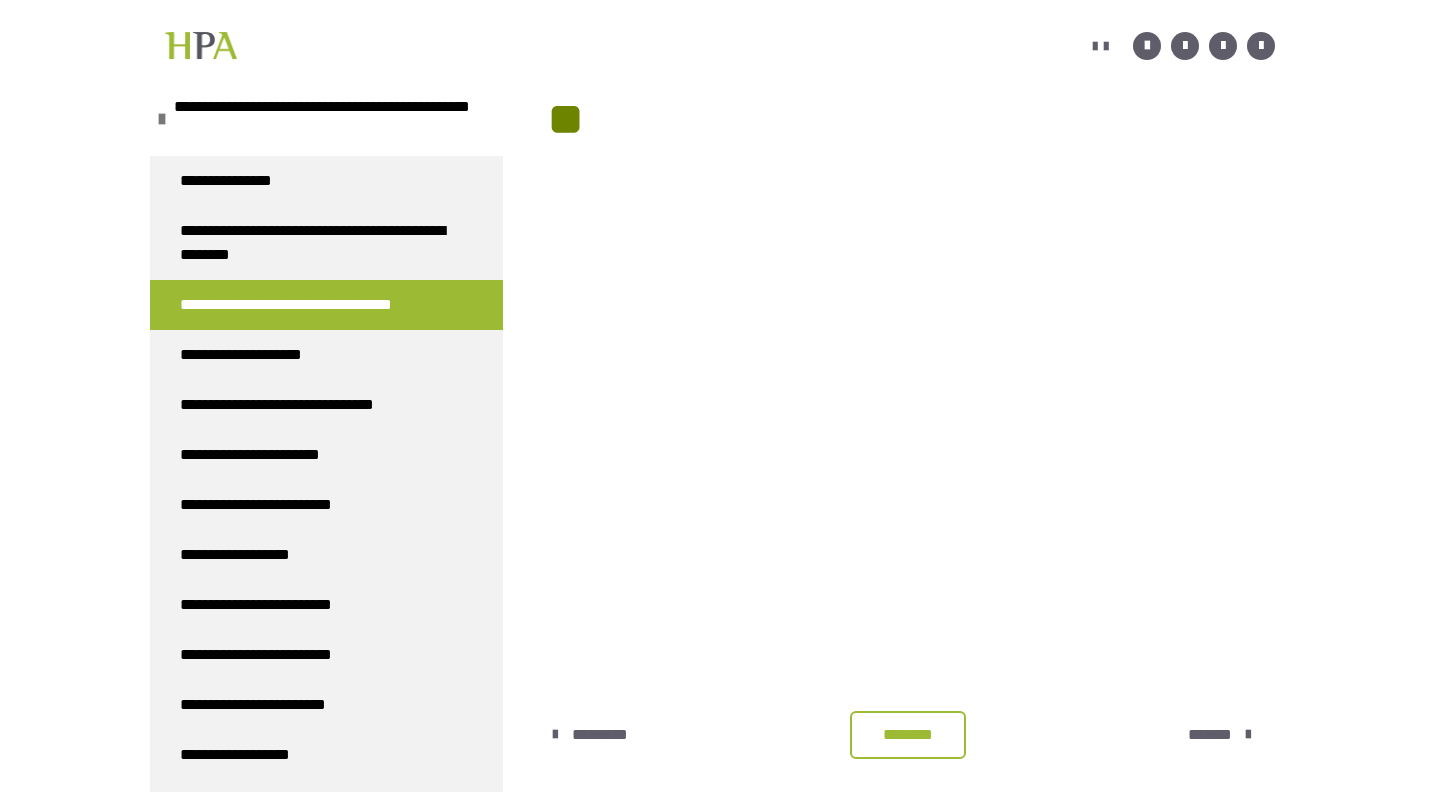 scroll, scrollTop: 361, scrollLeft: 0, axis: vertical 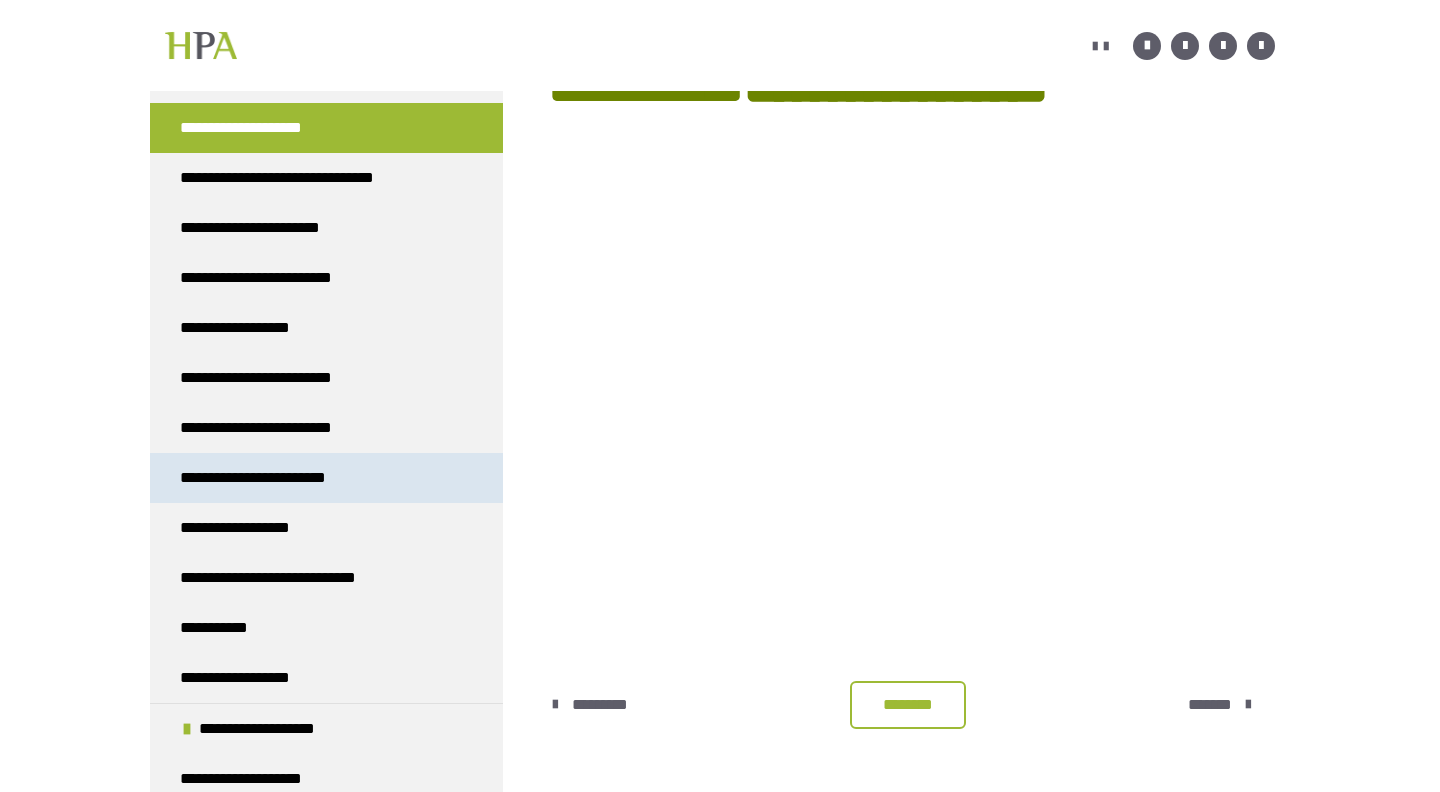 click on "**********" at bounding box center (267, 478) 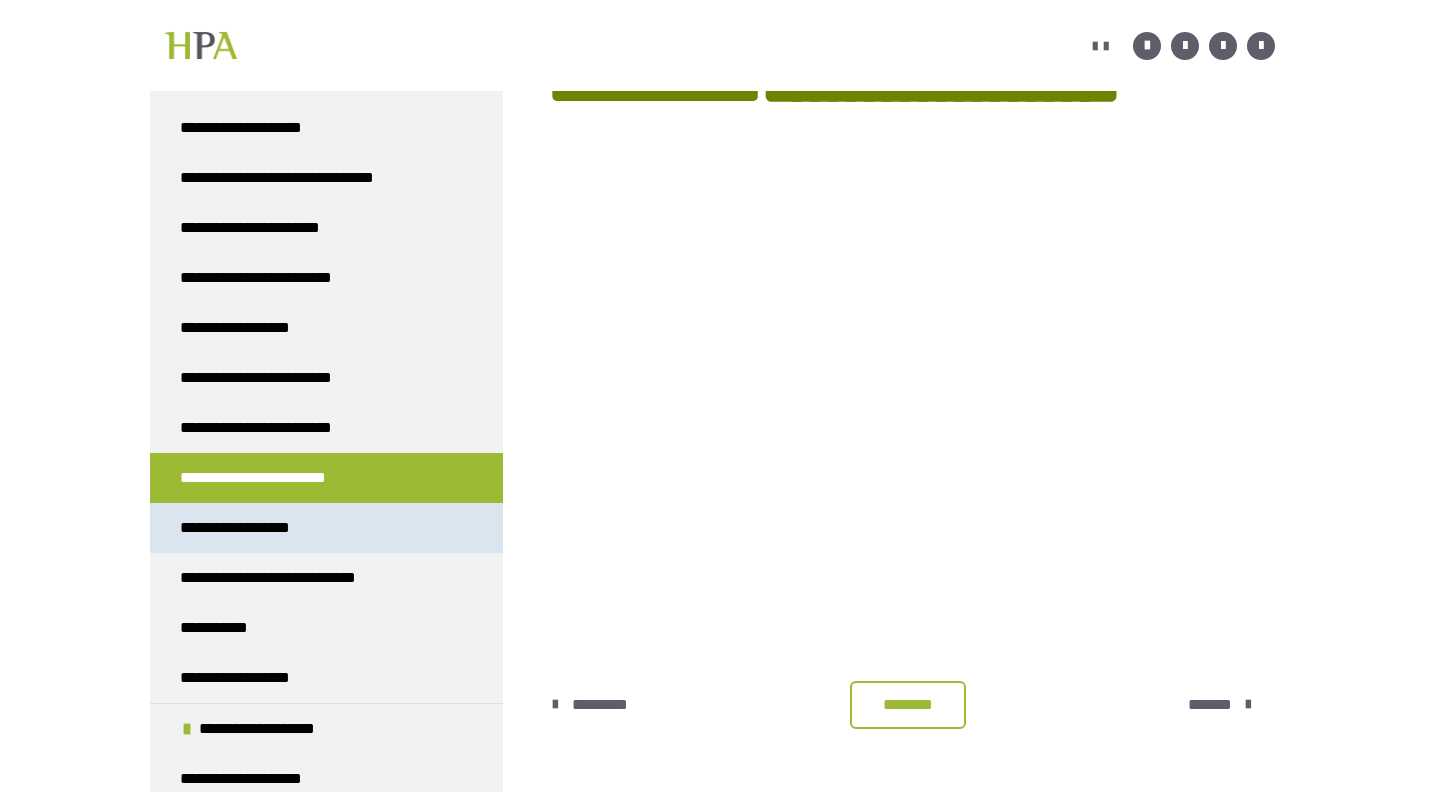 click on "**********" at bounding box center (251, 528) 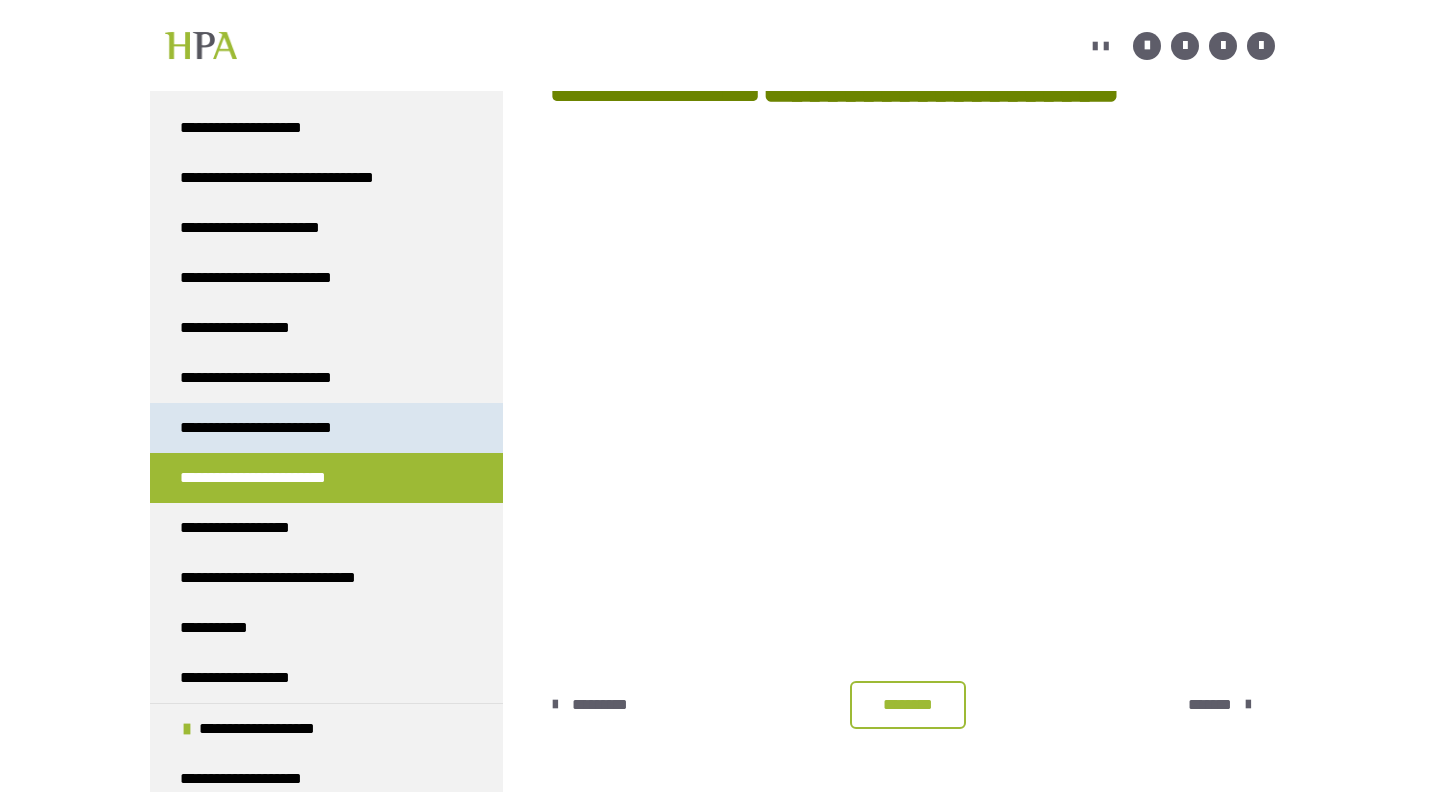 click on "**********" at bounding box center [251, 528] 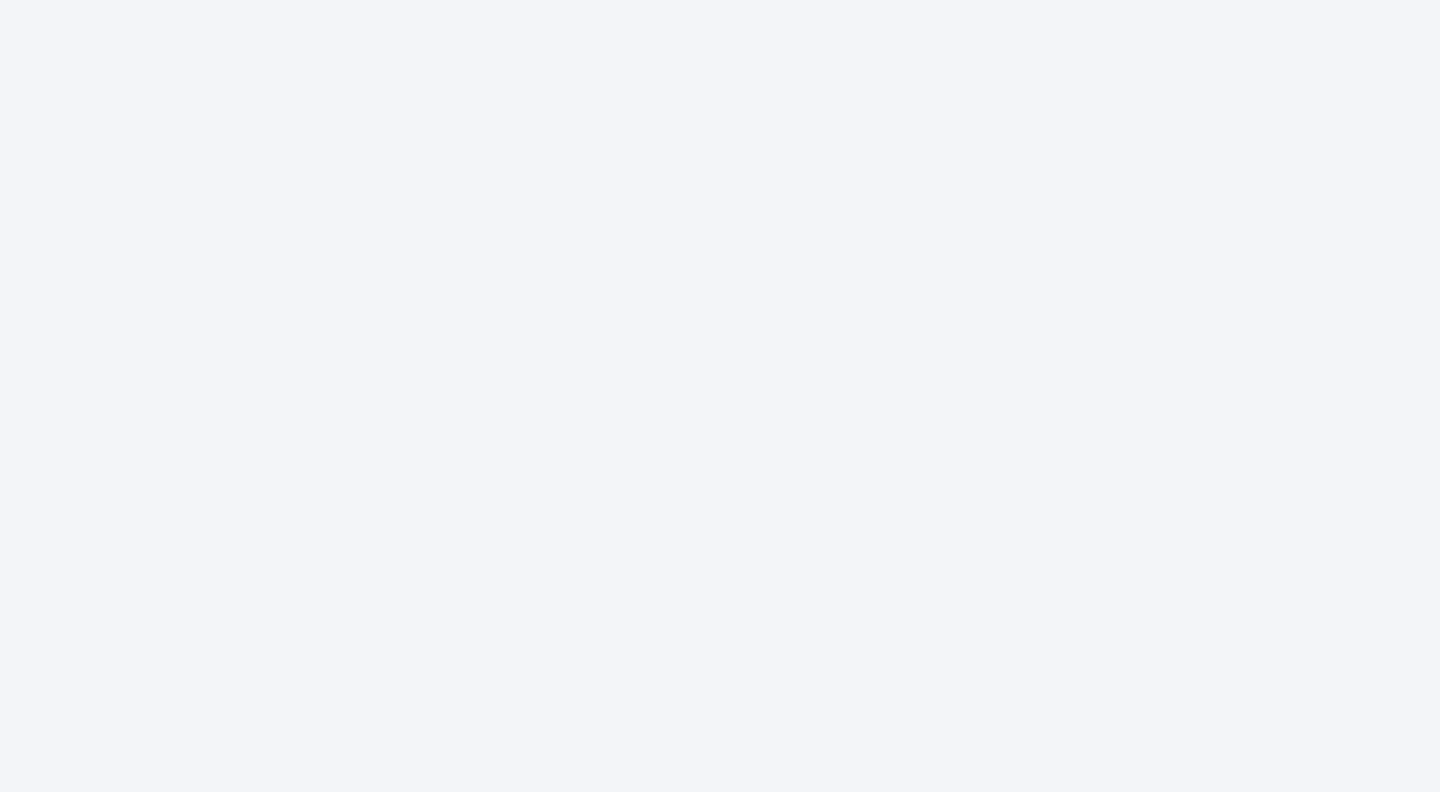 scroll, scrollTop: 0, scrollLeft: 0, axis: both 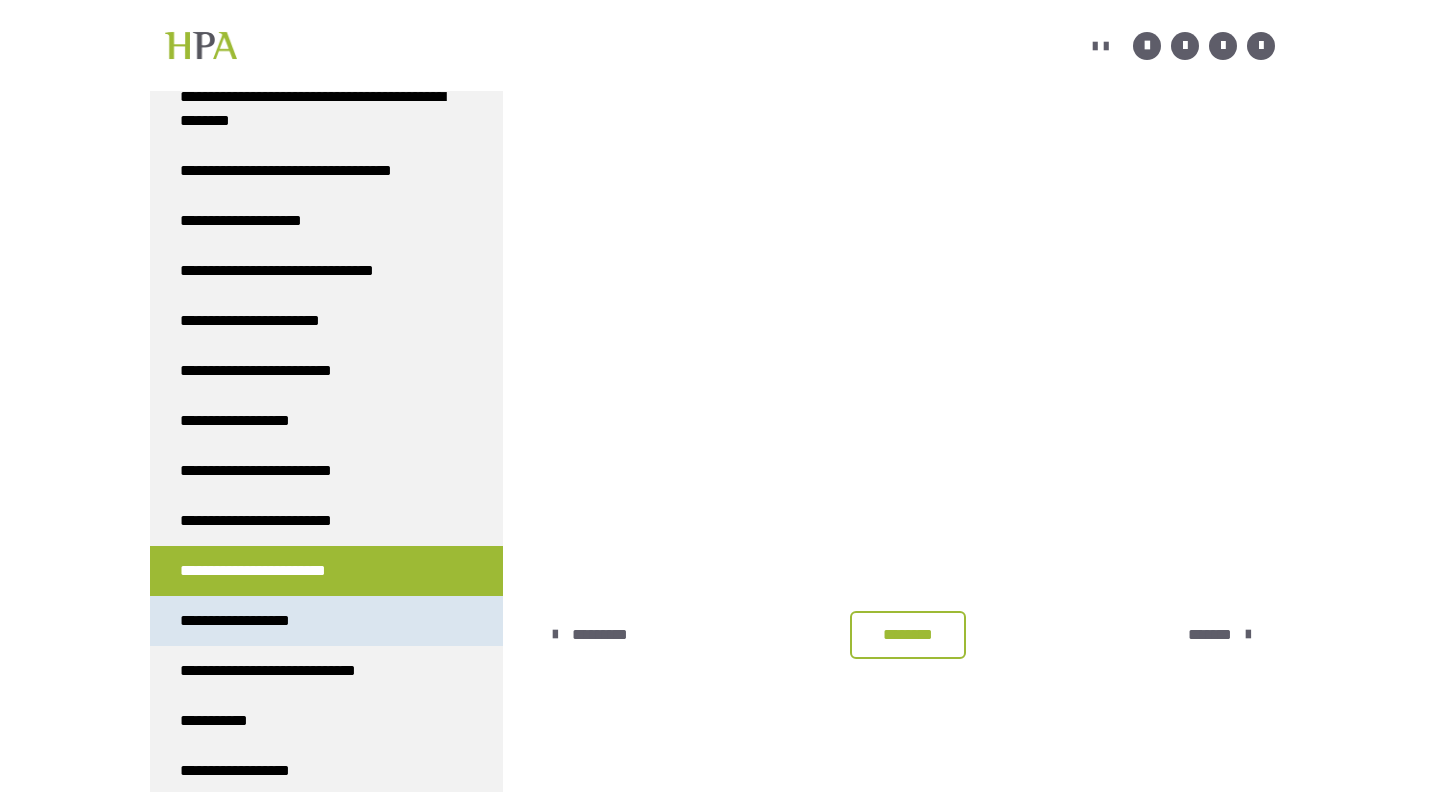 click on "**********" at bounding box center (251, 621) 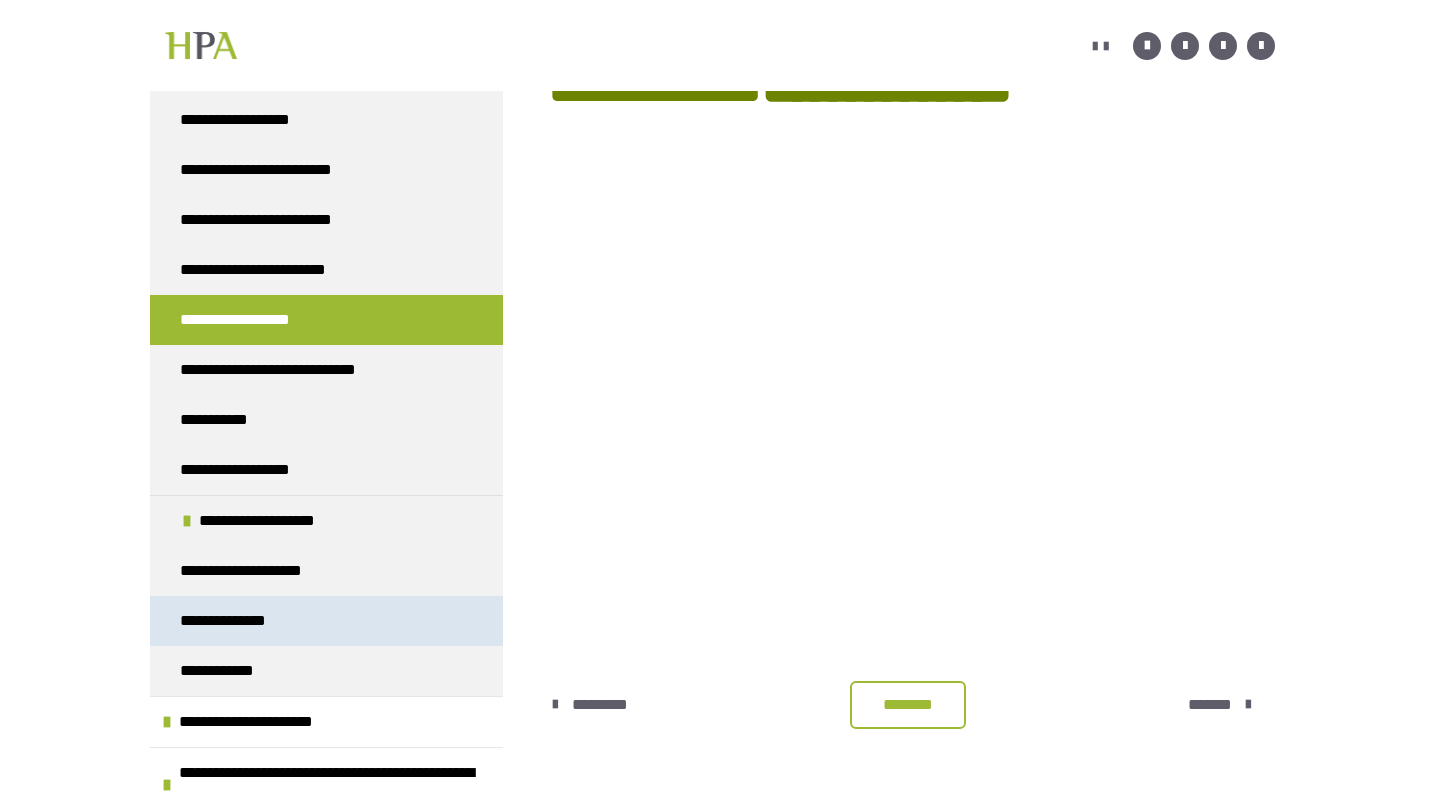 scroll, scrollTop: 1418, scrollLeft: 0, axis: vertical 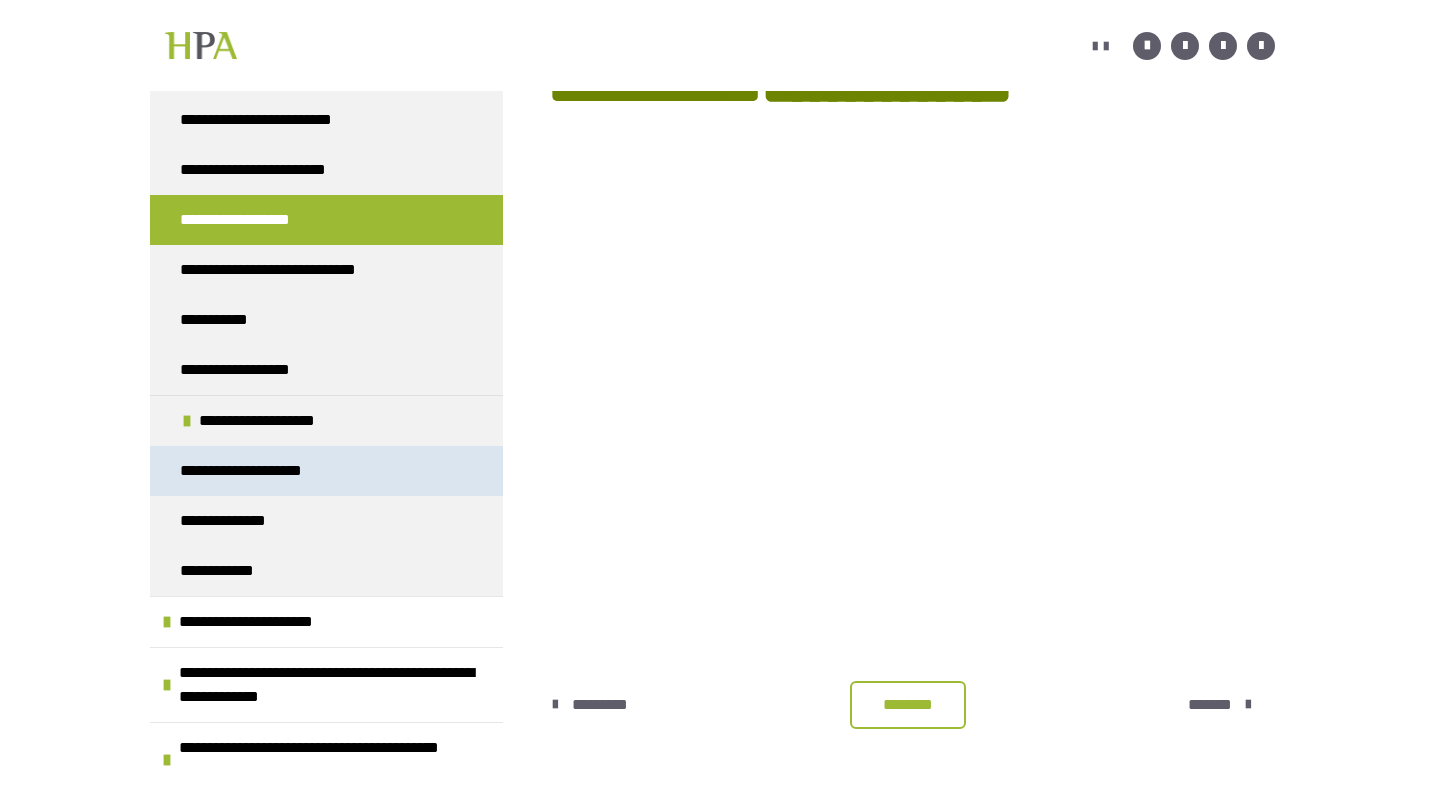 click on "**********" at bounding box center (256, 471) 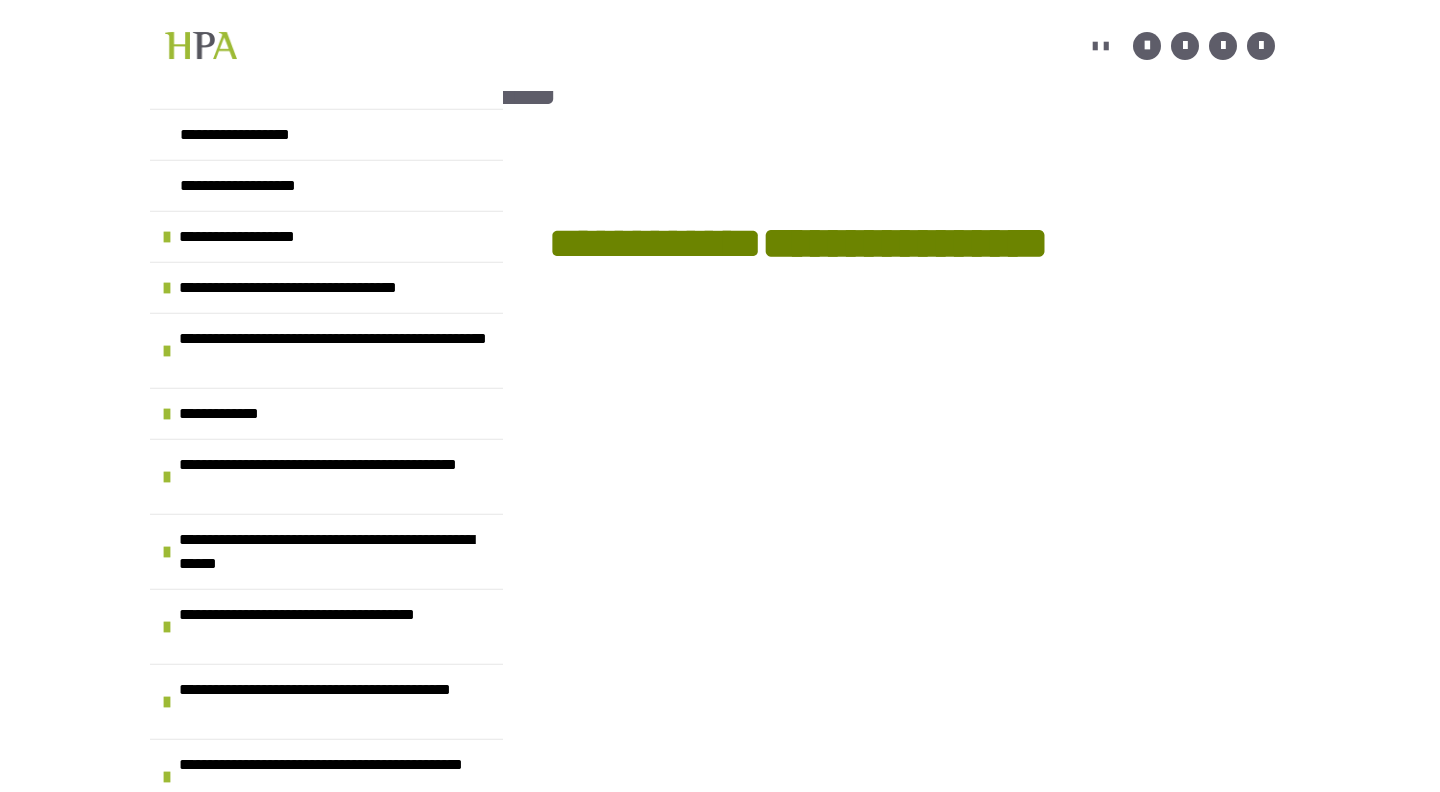 scroll, scrollTop: 431, scrollLeft: 0, axis: vertical 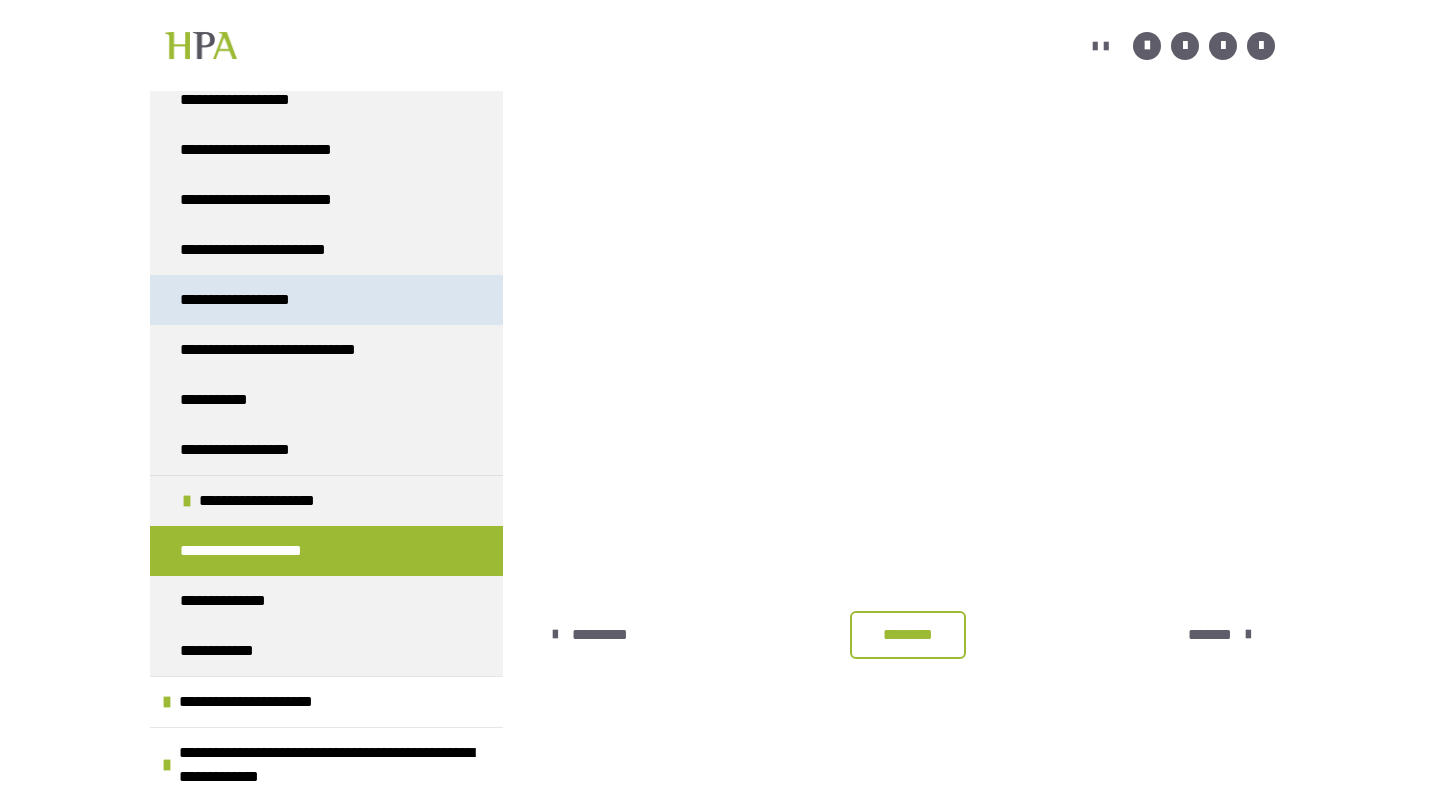 click on "**********" at bounding box center (251, 300) 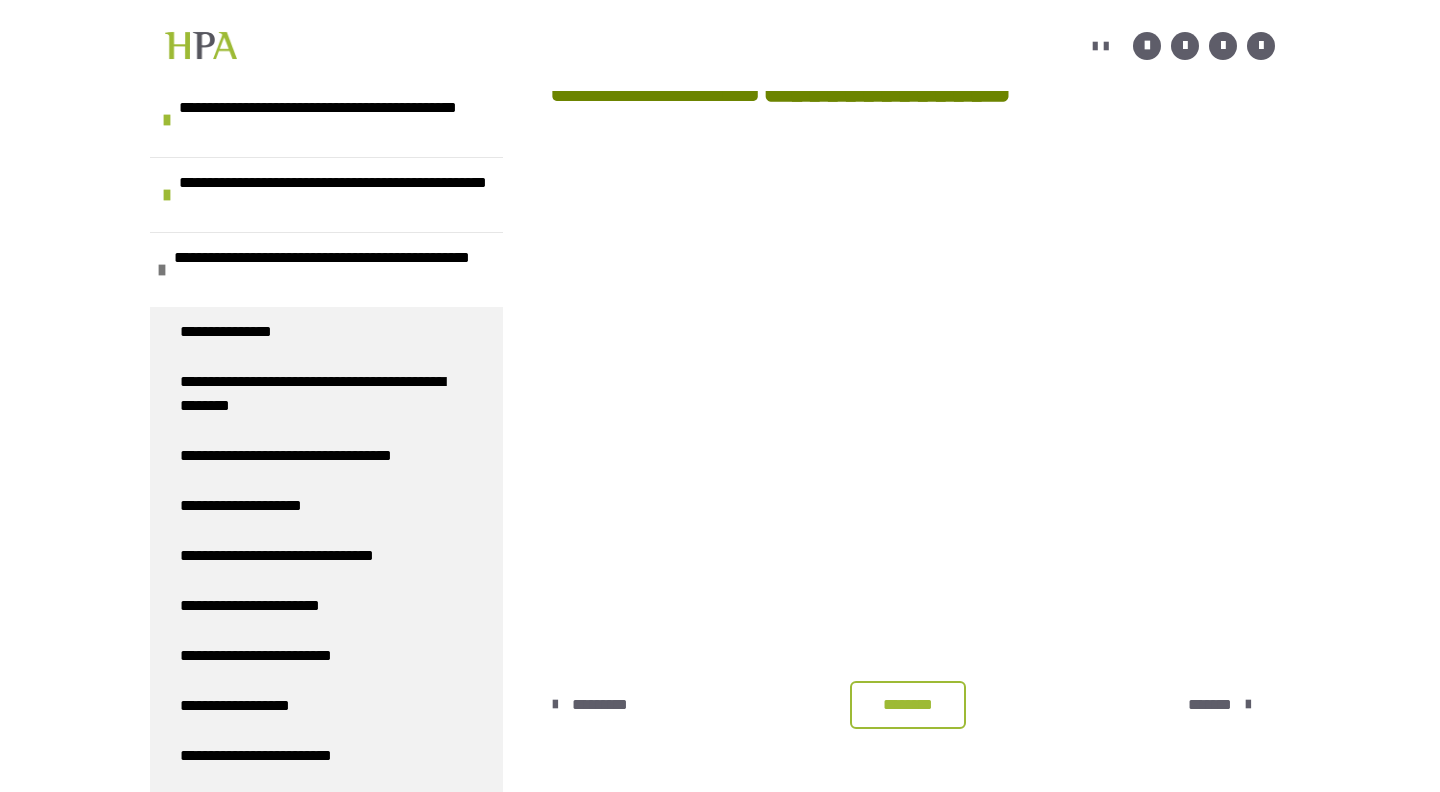 scroll, scrollTop: 731, scrollLeft: 0, axis: vertical 